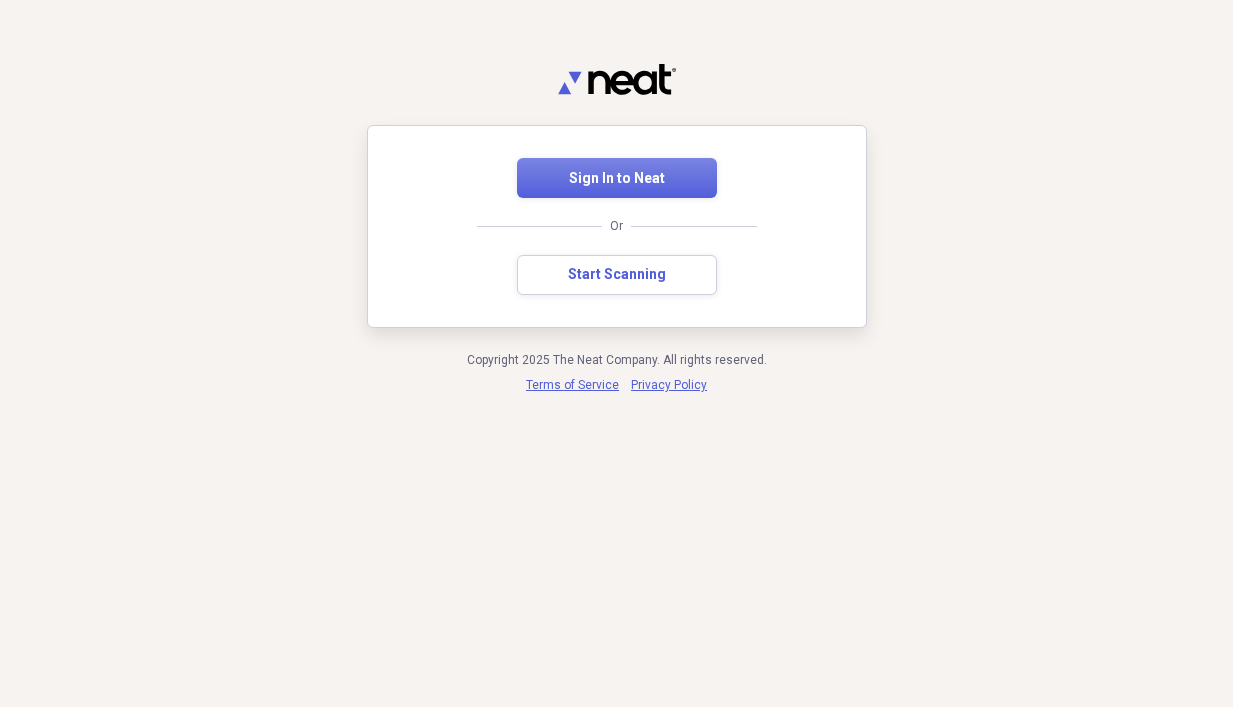 scroll, scrollTop: 0, scrollLeft: 0, axis: both 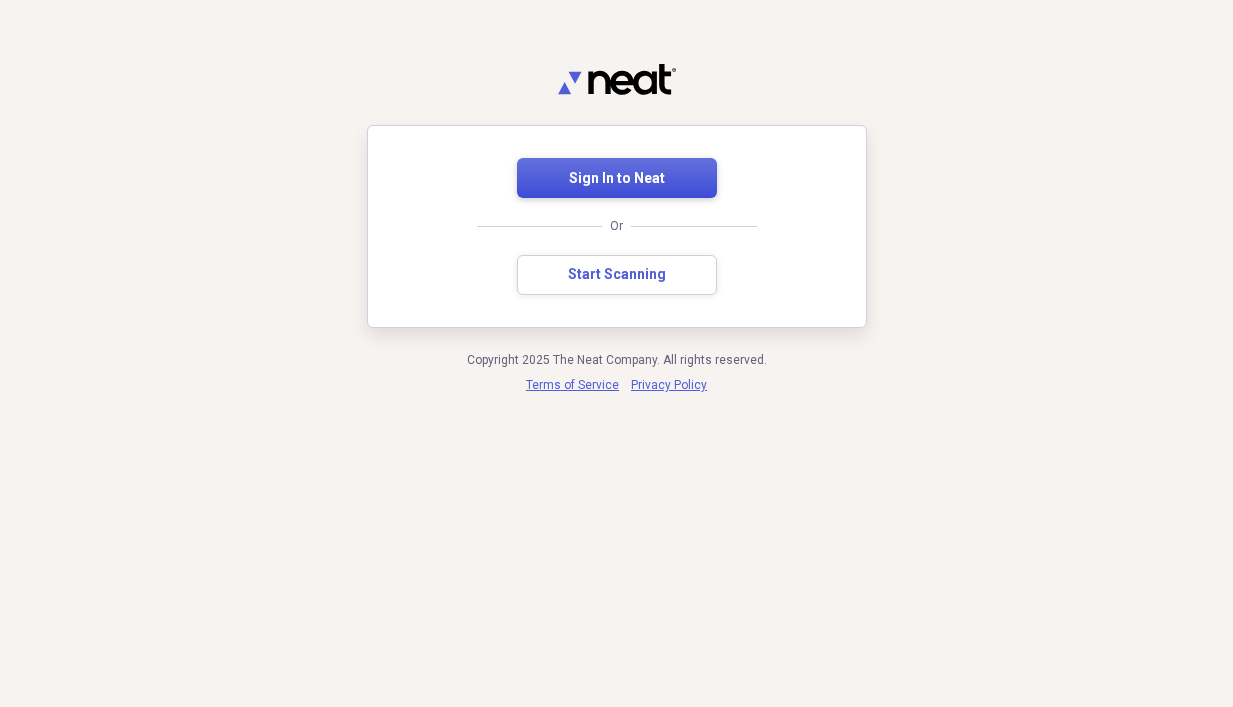 click on "Sign In to Neat" at bounding box center (617, 178) 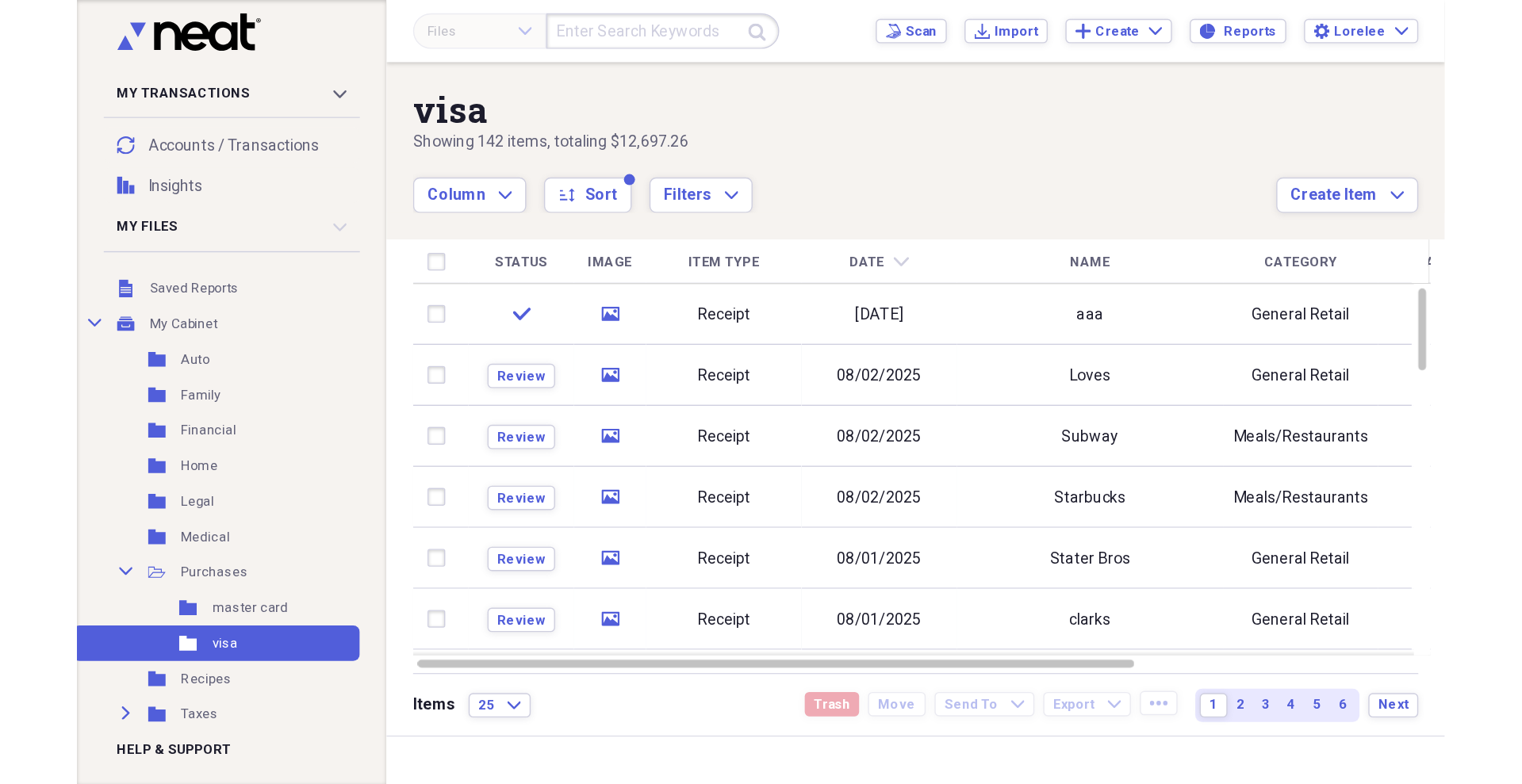 scroll, scrollTop: 93, scrollLeft: 0, axis: vertical 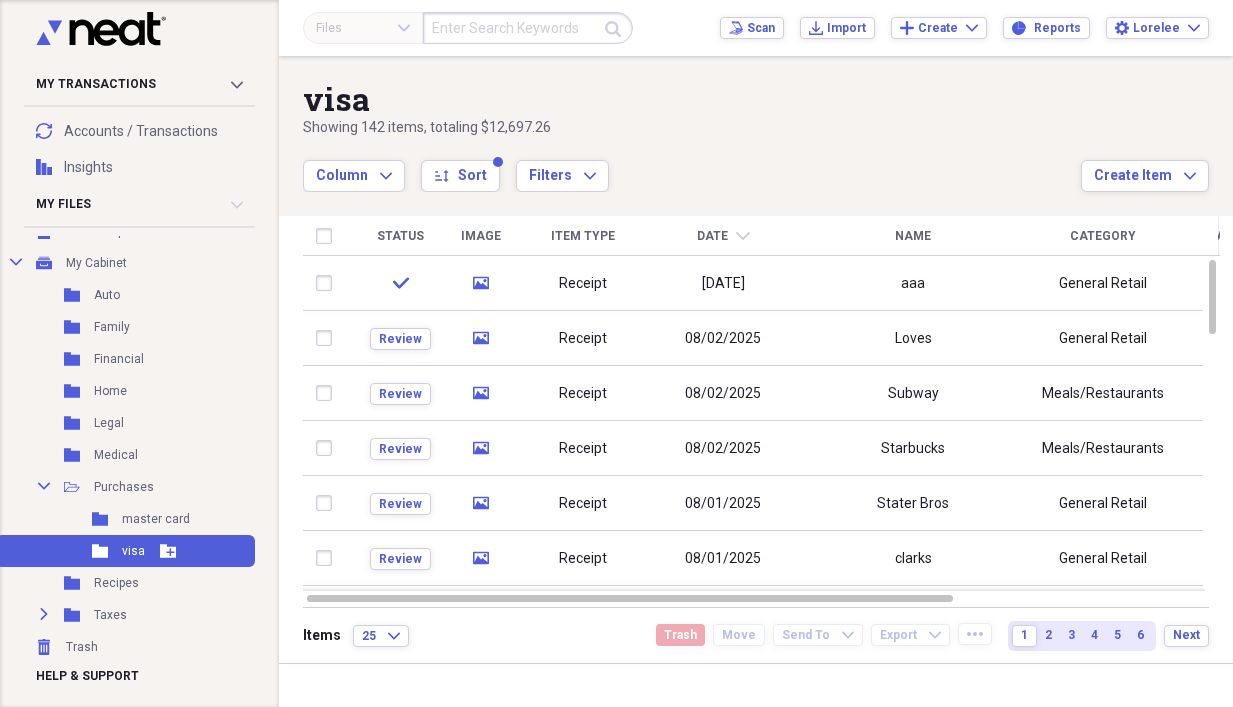 click on "Folder visa Add Folder" at bounding box center (125, 551) 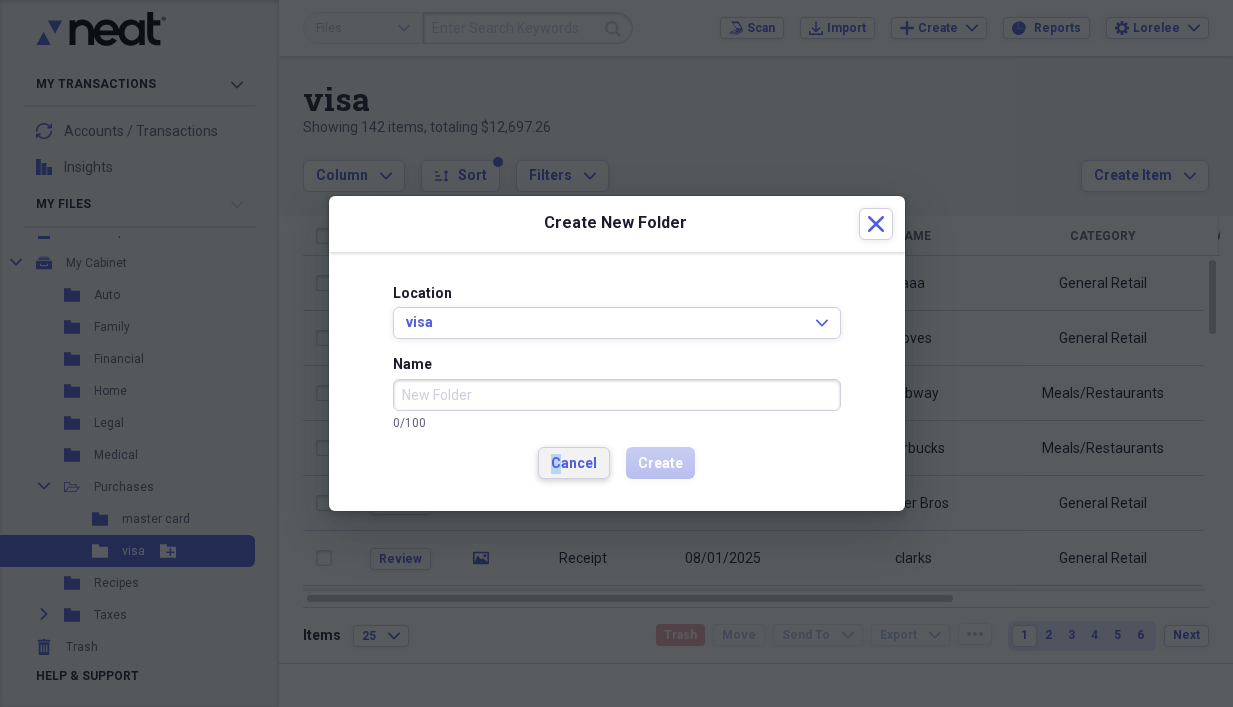 click on "Cancel" at bounding box center (574, 463) 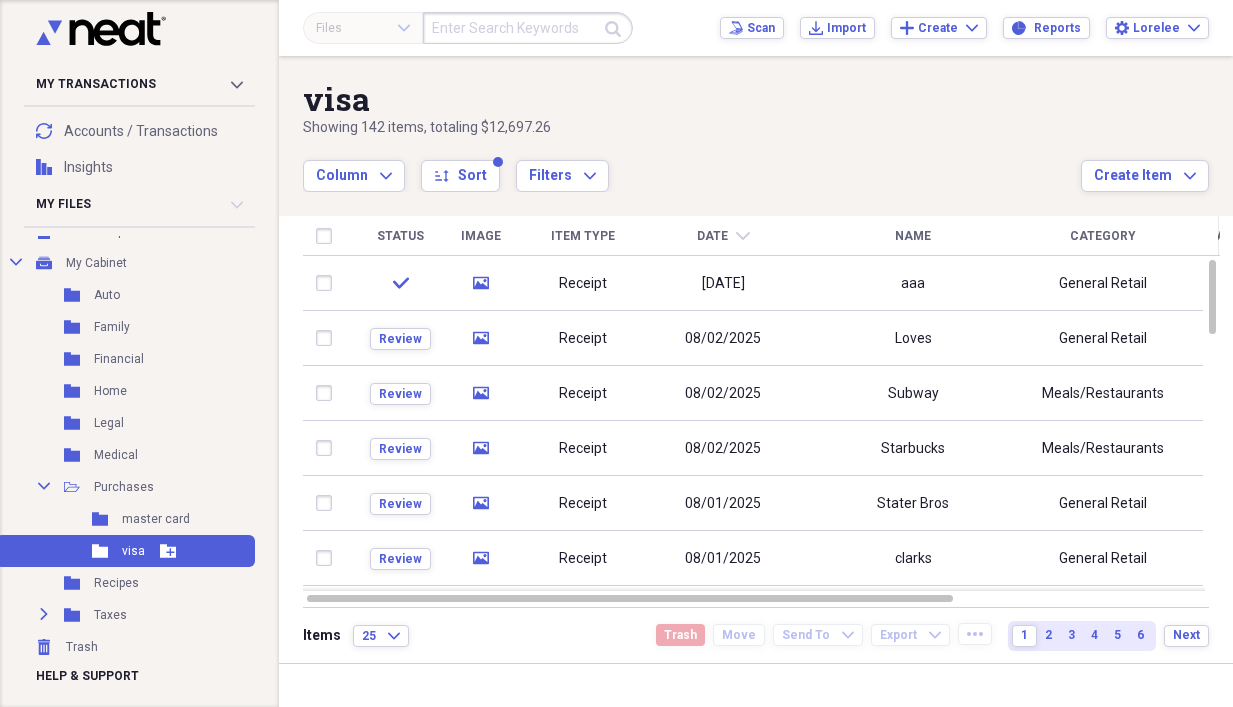 click on "Folder" 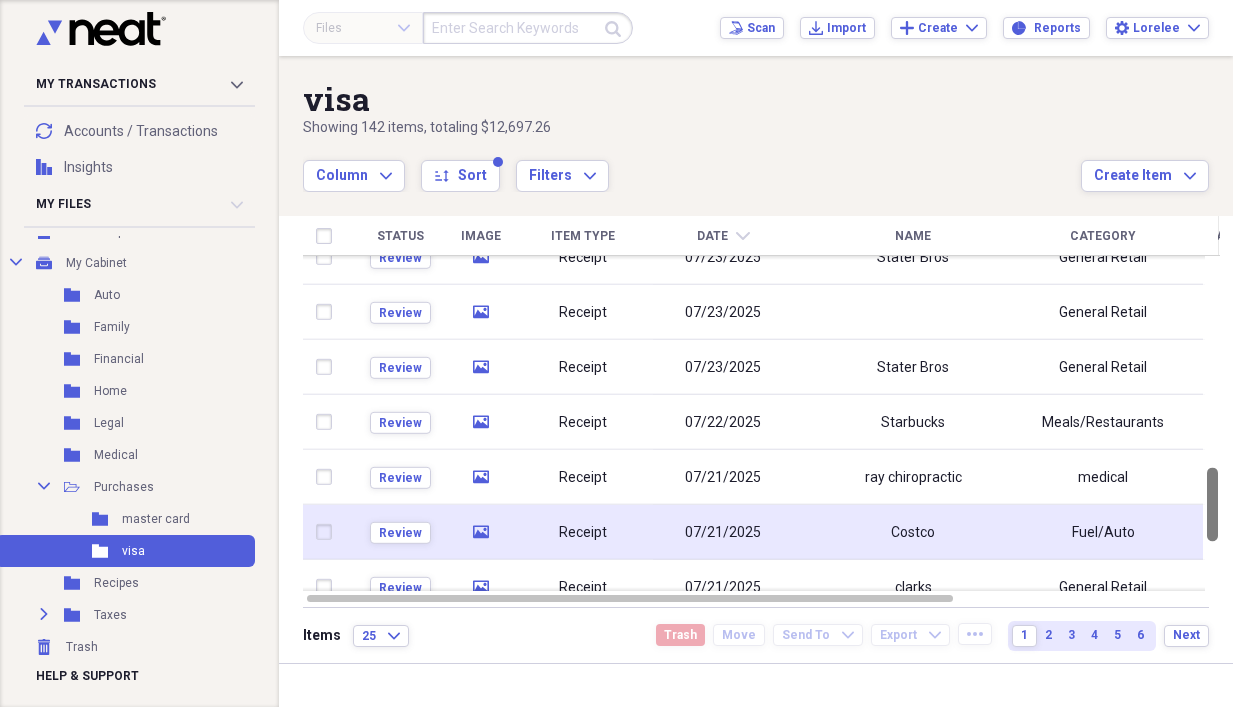 drag, startPoint x: 1224, startPoint y: 300, endPoint x: 1191, endPoint y: 533, distance: 235.3253 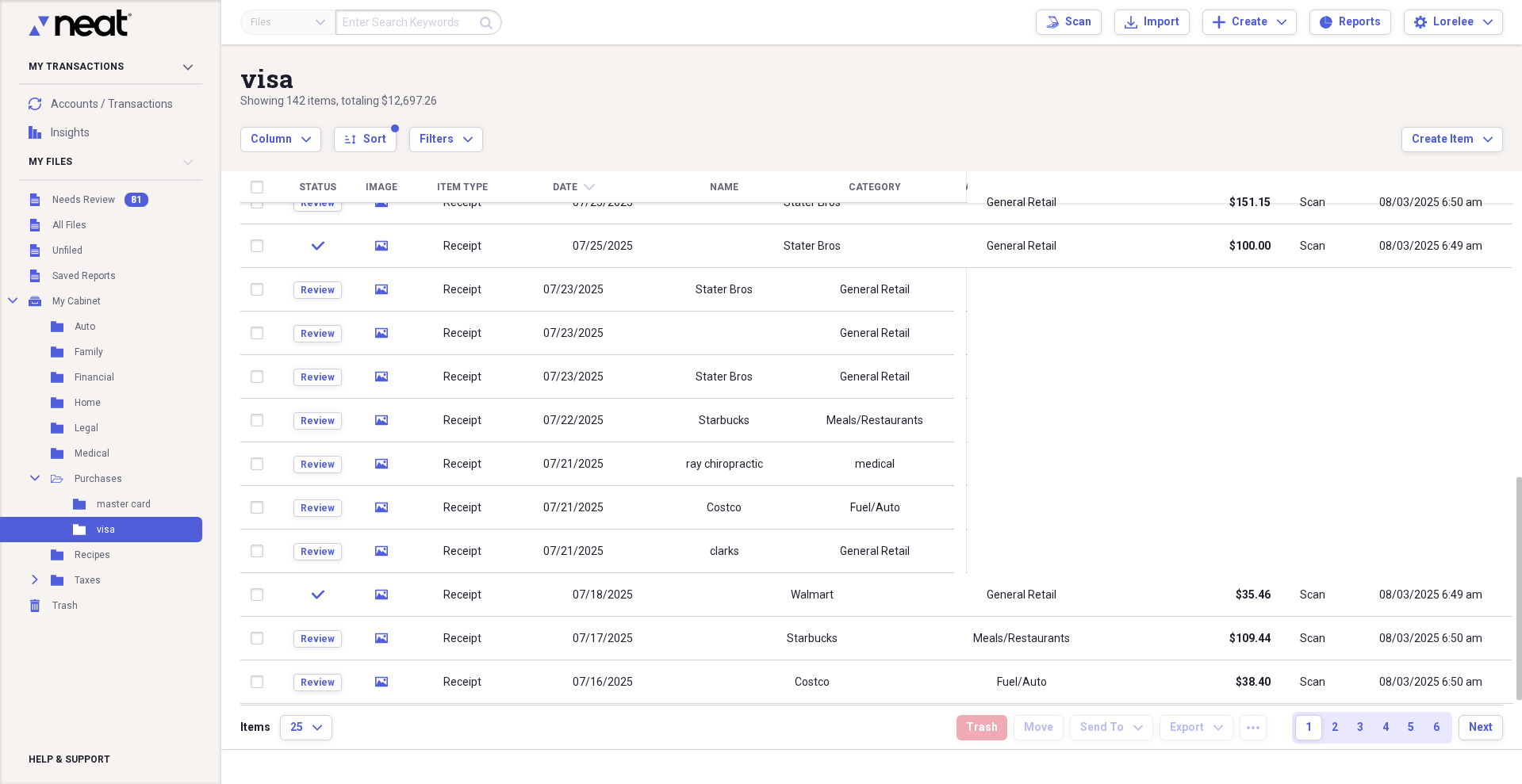 scroll, scrollTop: 0, scrollLeft: 0, axis: both 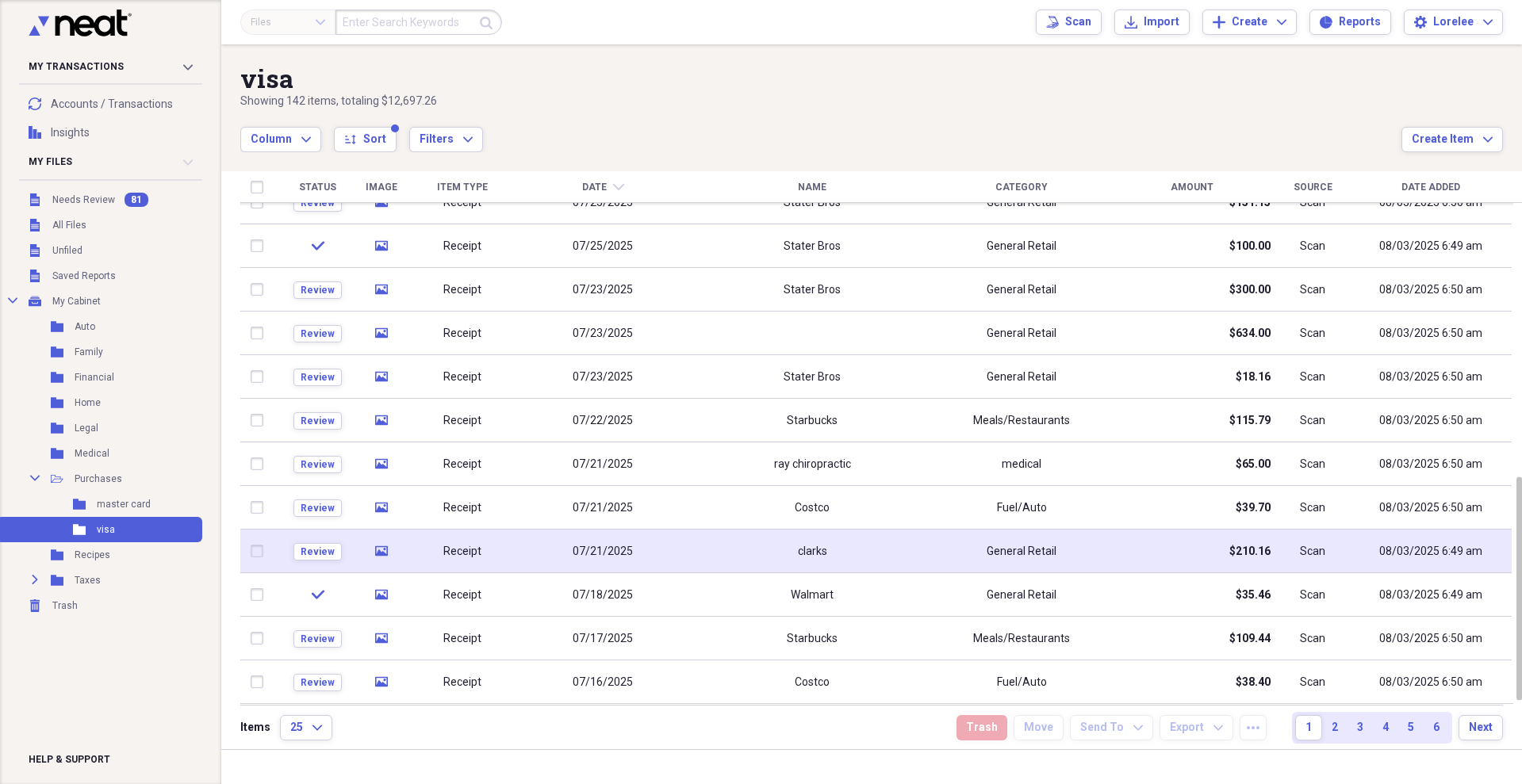 click on "$210.16" at bounding box center [1191, 551] 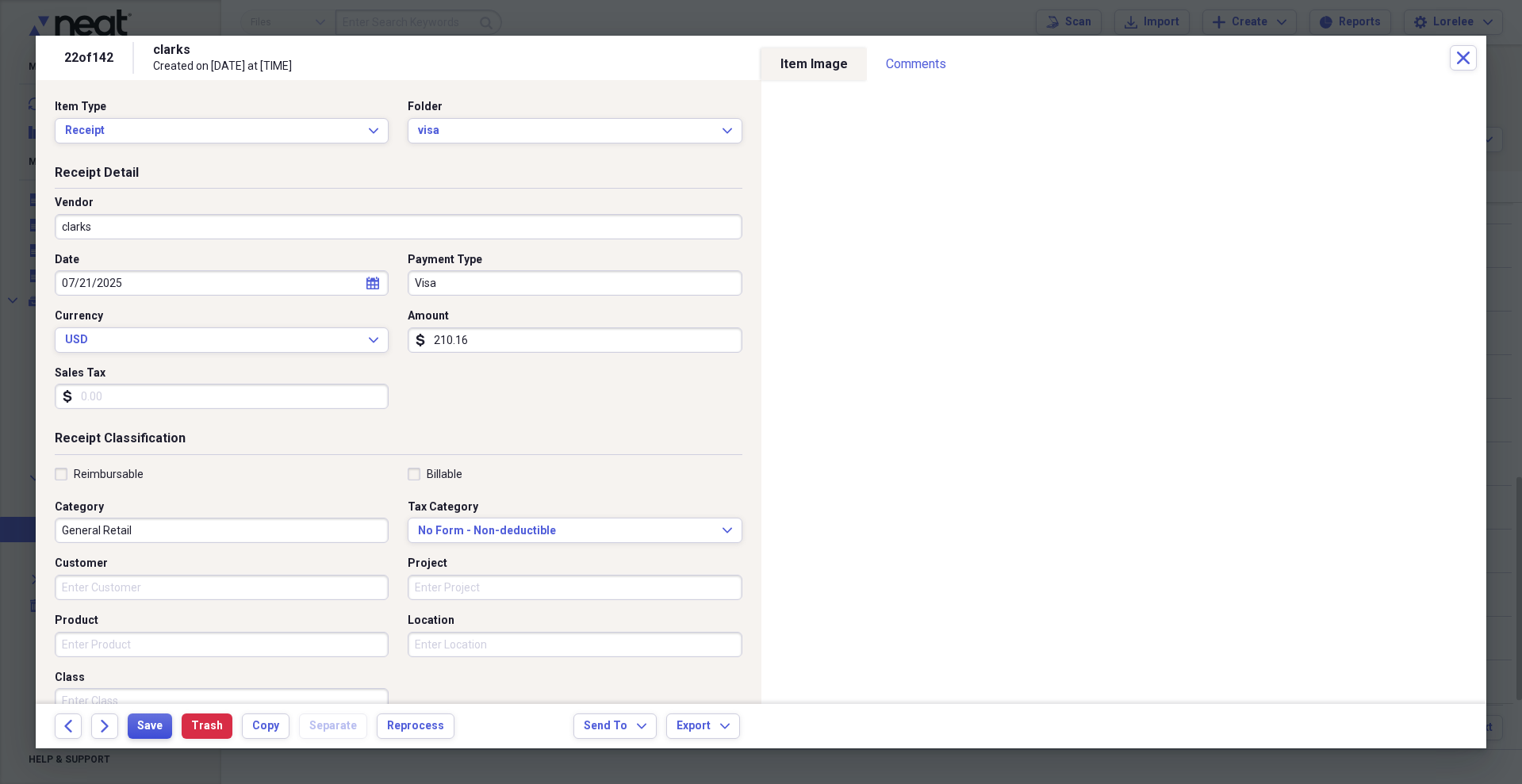 click on "Save" at bounding box center (150, 726) 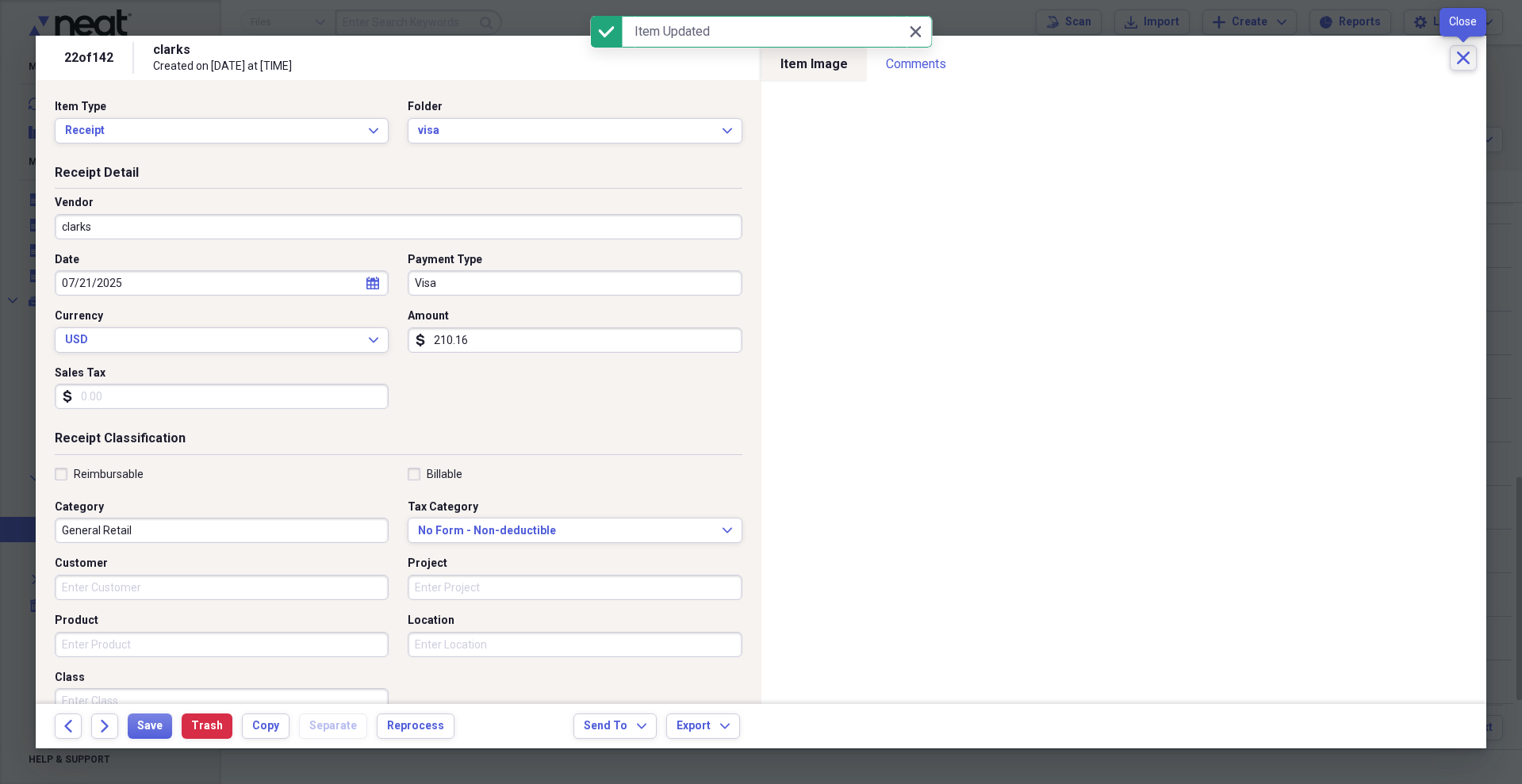 click on "Close" 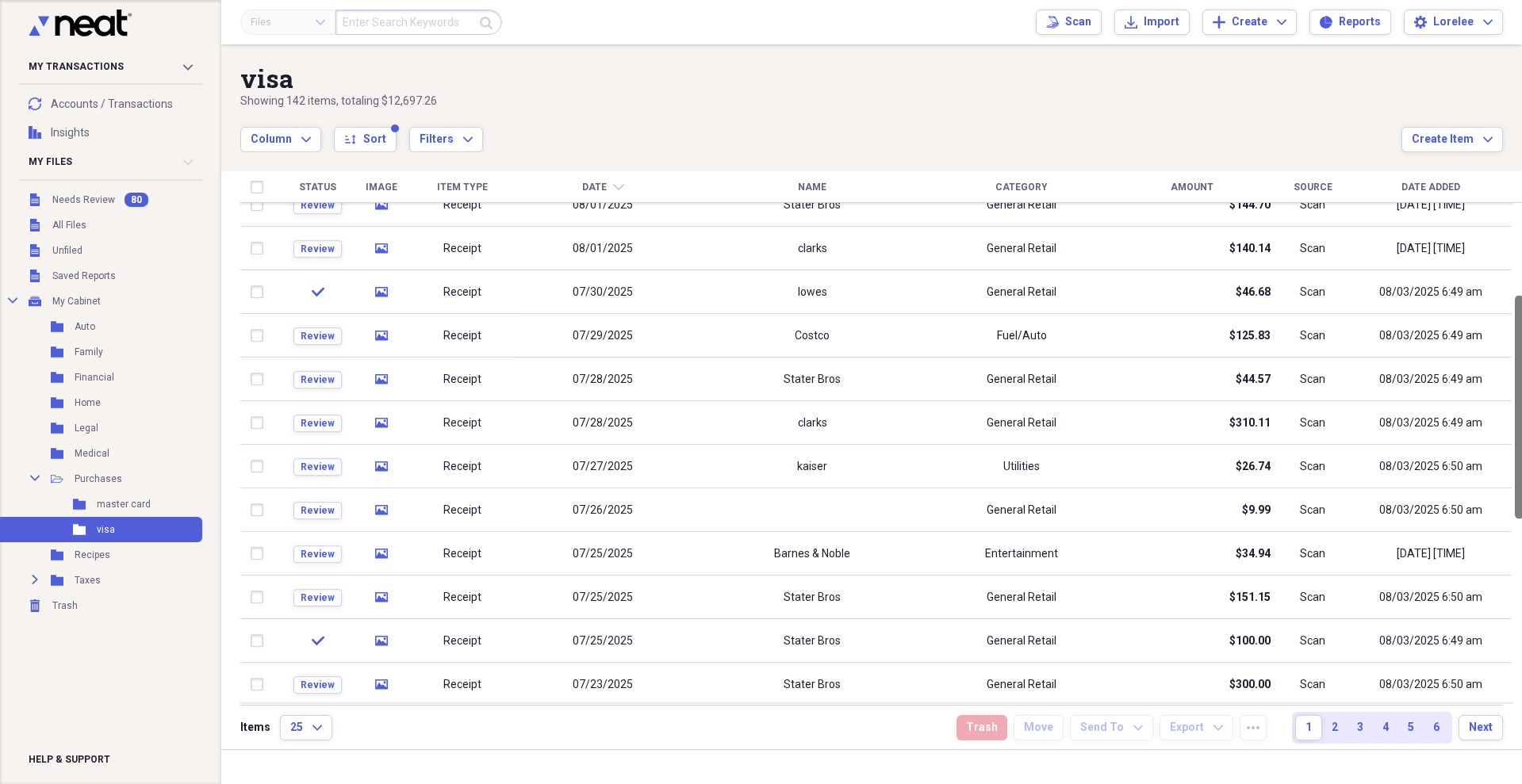 drag, startPoint x: 1517, startPoint y: 503, endPoint x: 1521, endPoint y: 320, distance: 183.04371 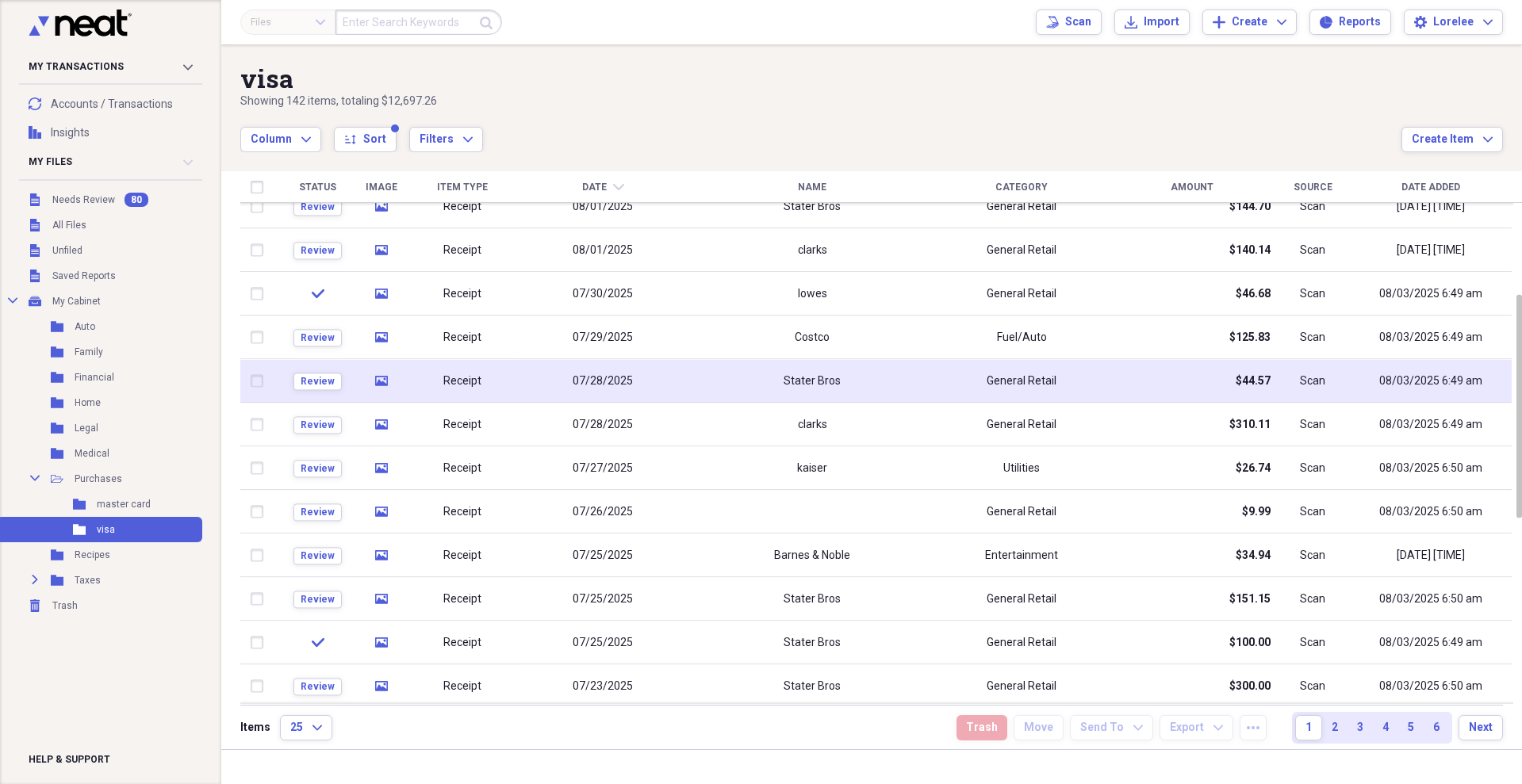click on "$44.57" at bounding box center (1253, 381) 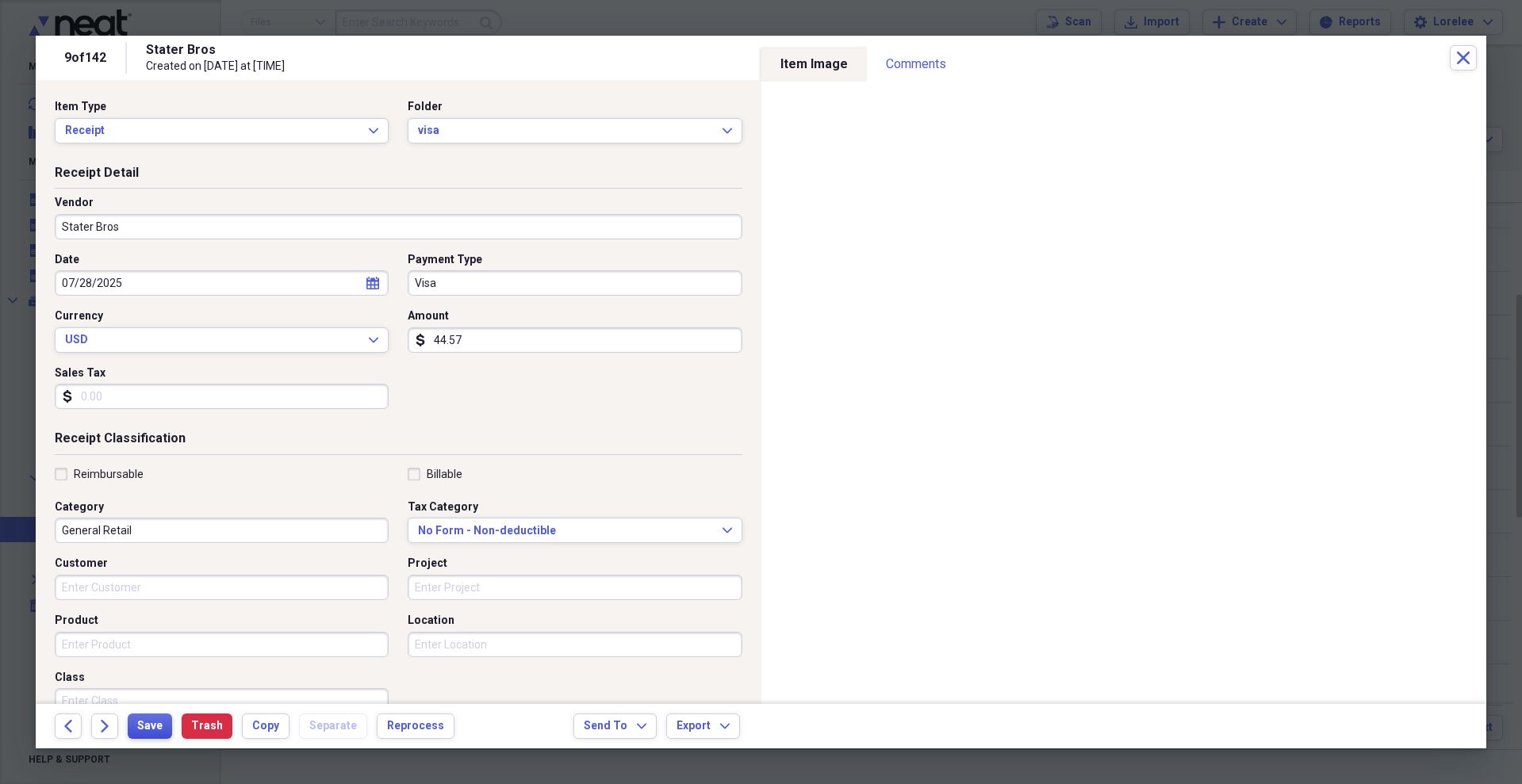 click on "Save" at bounding box center [150, 726] 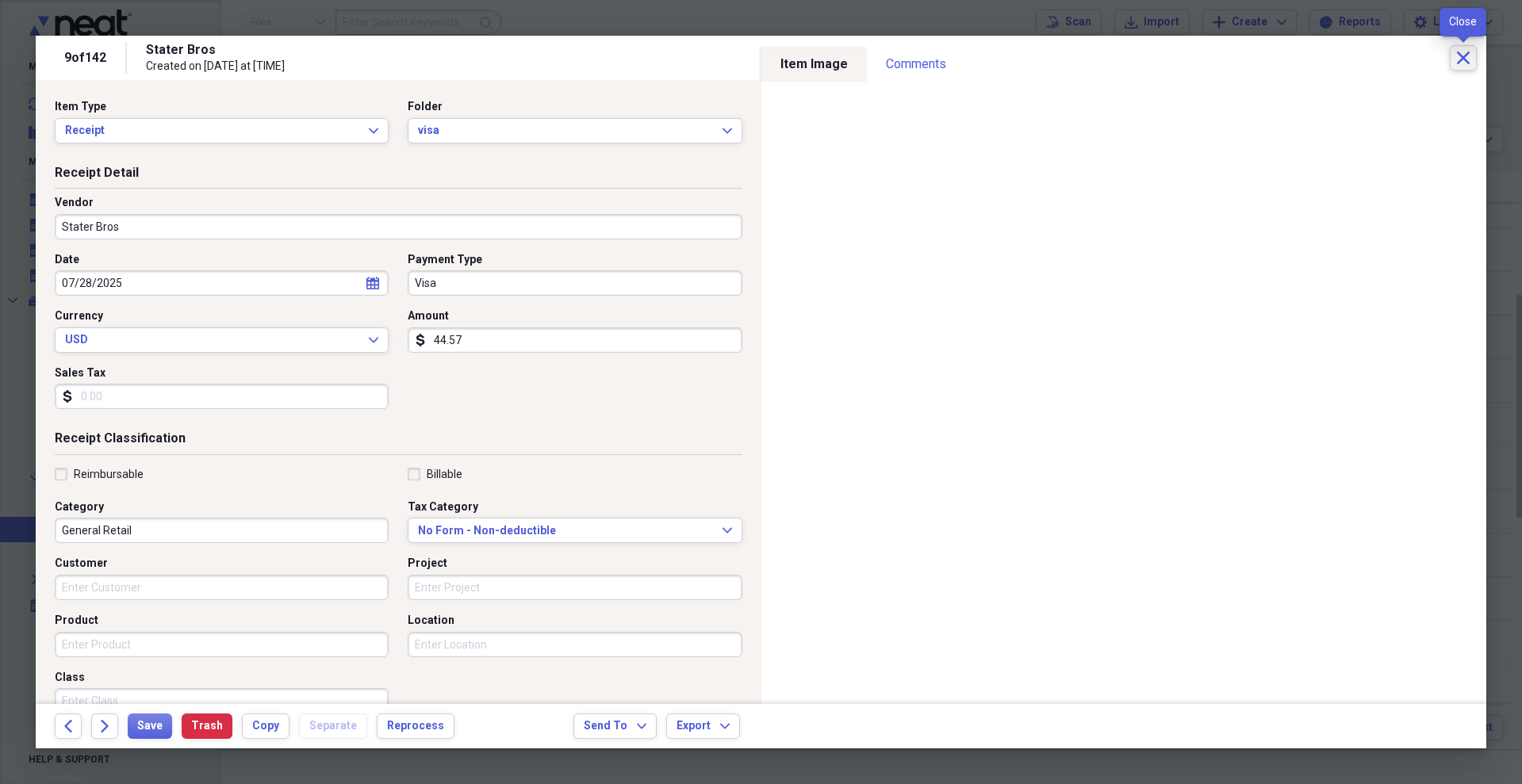 click on "Close" 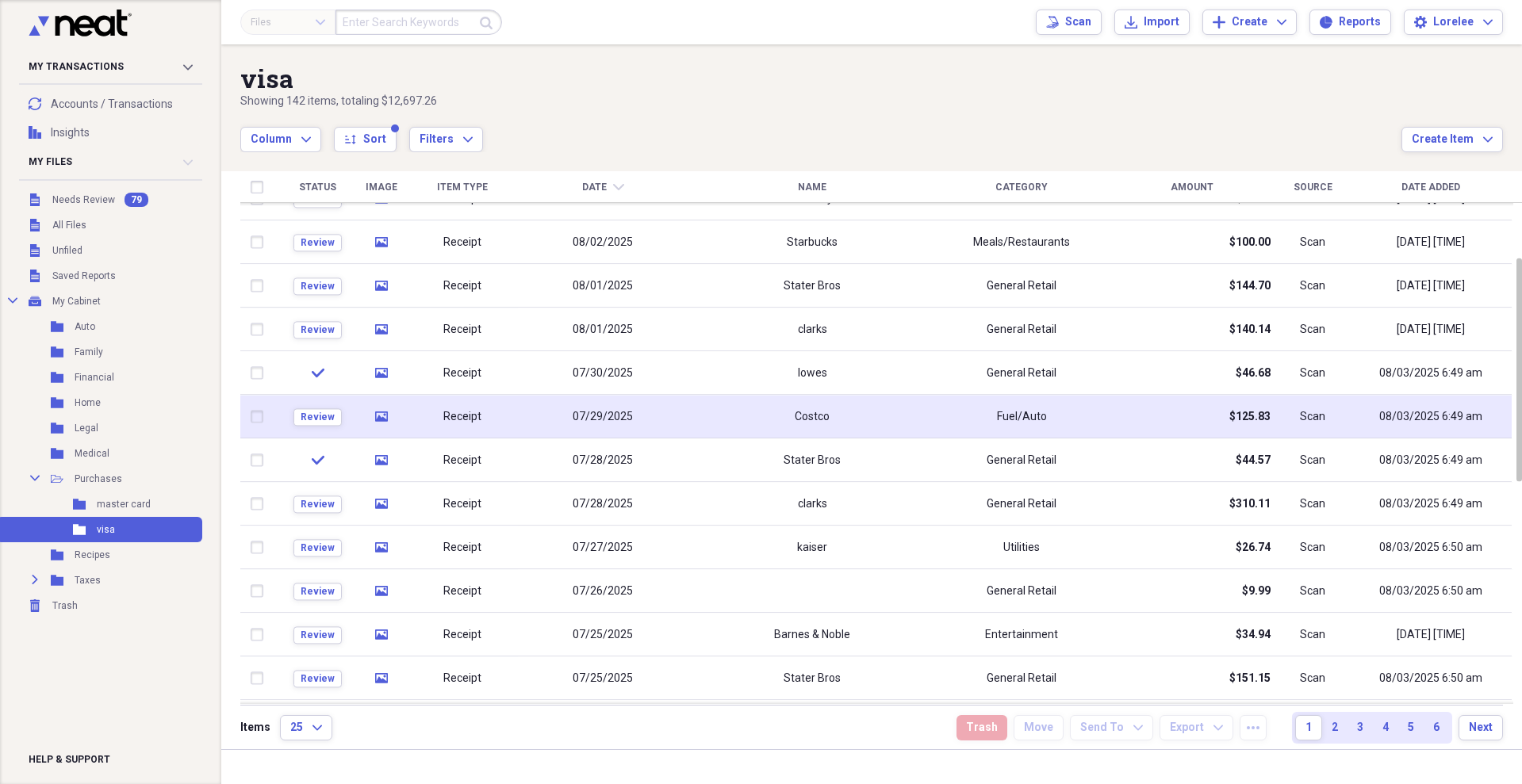 click on "check media Receipt [DATE] aaa General Retail $[PRICE] Scan [DATE] [TIME] Review media Receipt [DATE] Loves General Retail $[PRICE] Scan [DATE] [TIME] Review media Receipt [DATE] Subway Meals/Restaurants $[PRICE] Scan [DATE] [TIME] Review media Receipt [DATE] Starbucks Meals/Restaurants $[PRICE] Scan [DATE] [TIME] Review media Receipt [DATE] Stater Bros General Retail $[PRICE] Scan [DATE] [TIME] Review media Receipt [DATE] clarks General Retail $[PRICE] Scan [DATE] [TIME] check media Receipt [DATE] lowes General Retail $[PRICE] Scan [DATE] [TIME] Review media Receipt [DATE] Costco Fuel/Auto $[PRICE] Scan [DATE] [TIME] check media Receipt [DATE] Stater Bros General Retail $[PRICE] Scan [DATE] [TIME] Review media Receipt [DATE] clarks General Retail $[PRICE] Scan [DATE] [TIME] Review media Receipt [DATE] kaiser Utilities $[PRICE] Scan [DATE] [TIME] Review media Receipt [DATE] General Retail $[PRICE] Scan [DATE] [TIME] media" at bounding box center [883, 90] 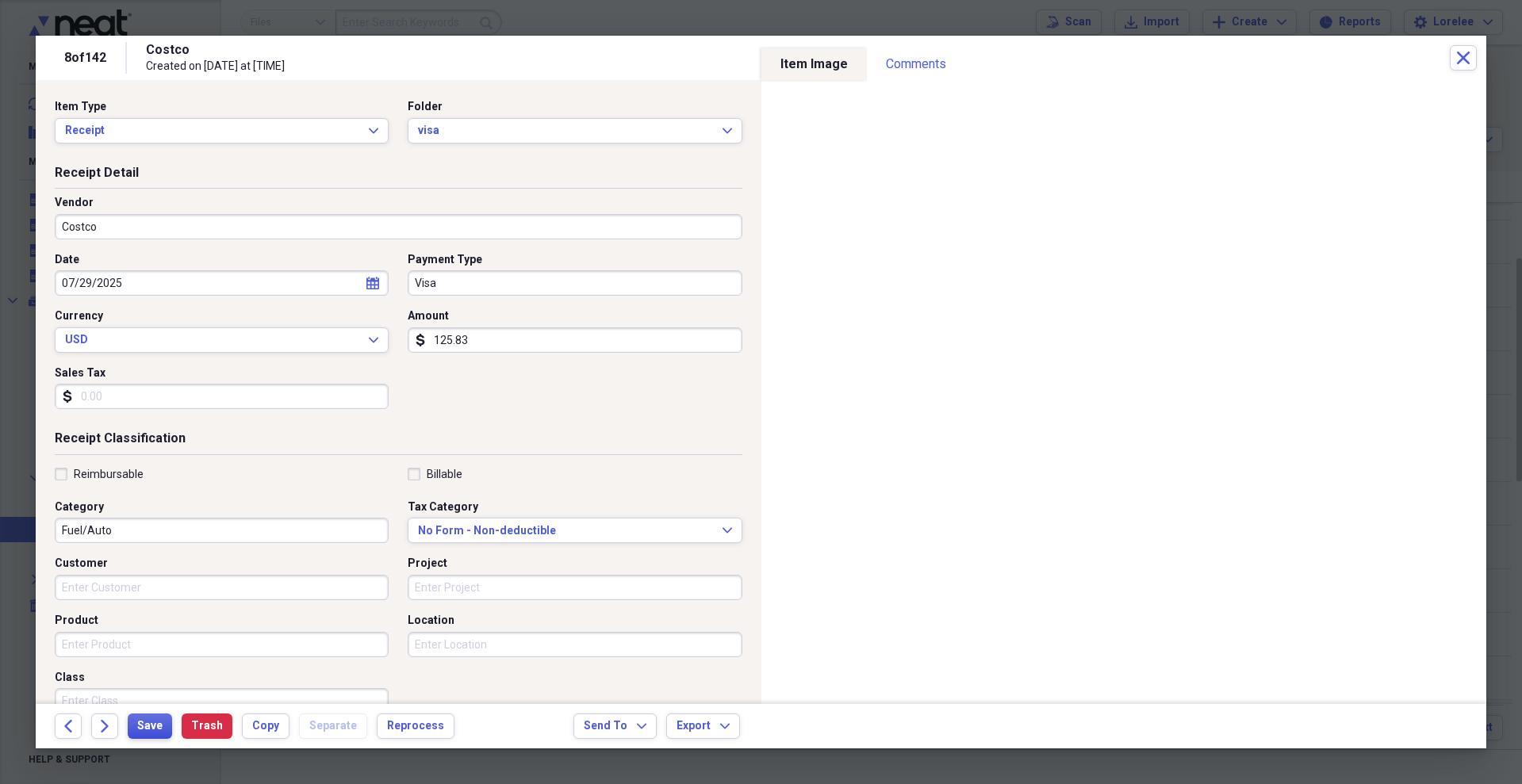 click on "Save" at bounding box center (150, 726) 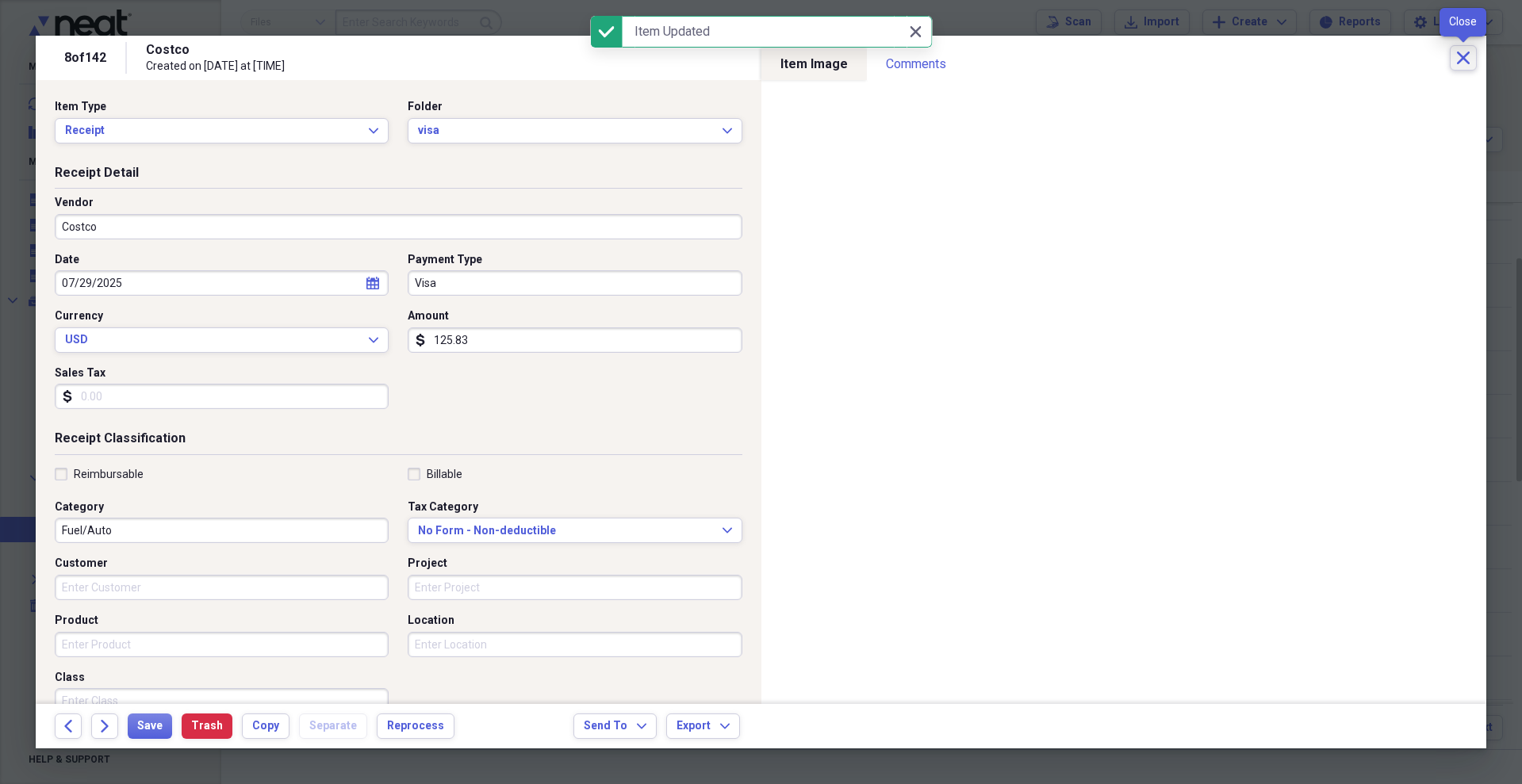click 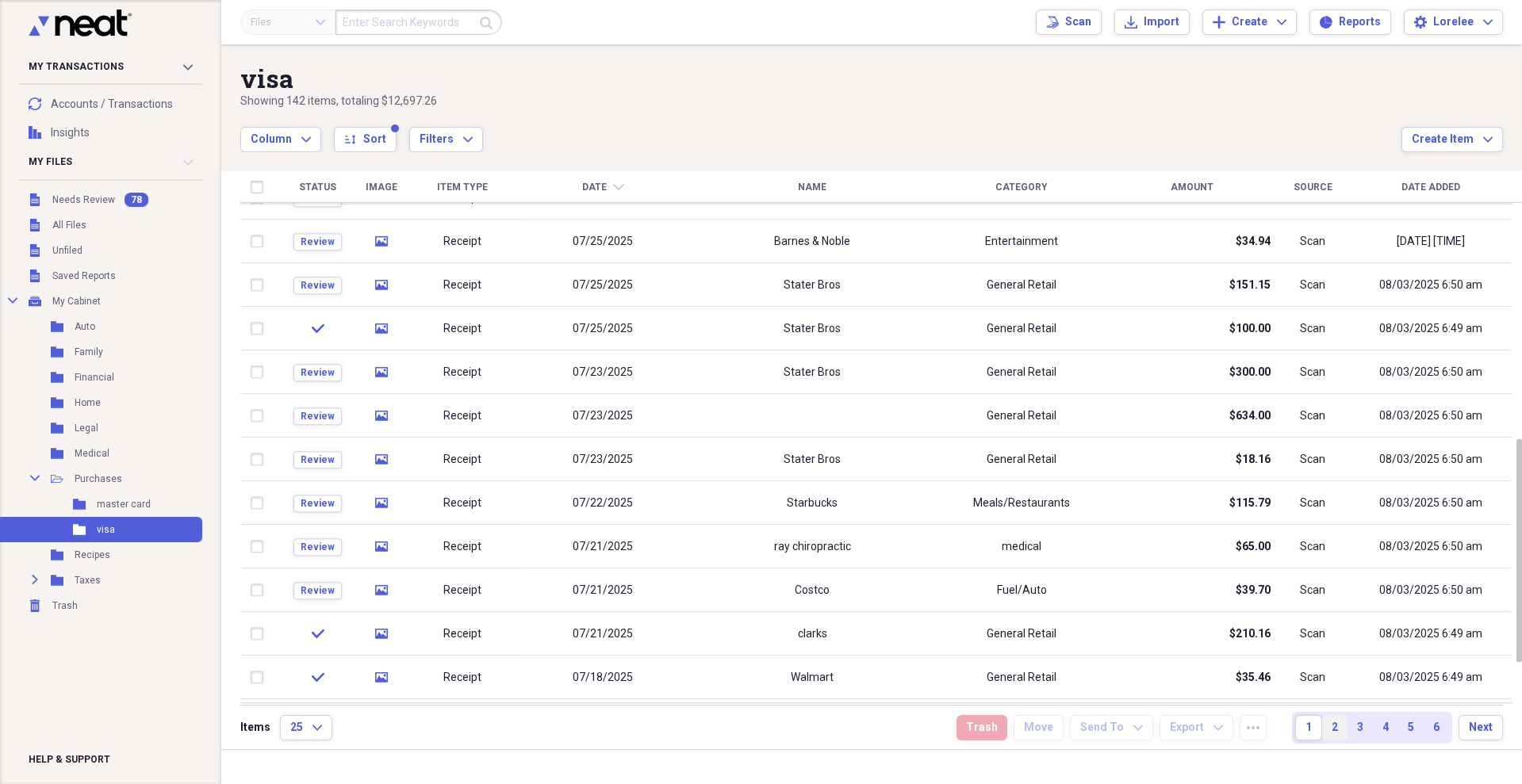 click on "2" at bounding box center [1335, 728] 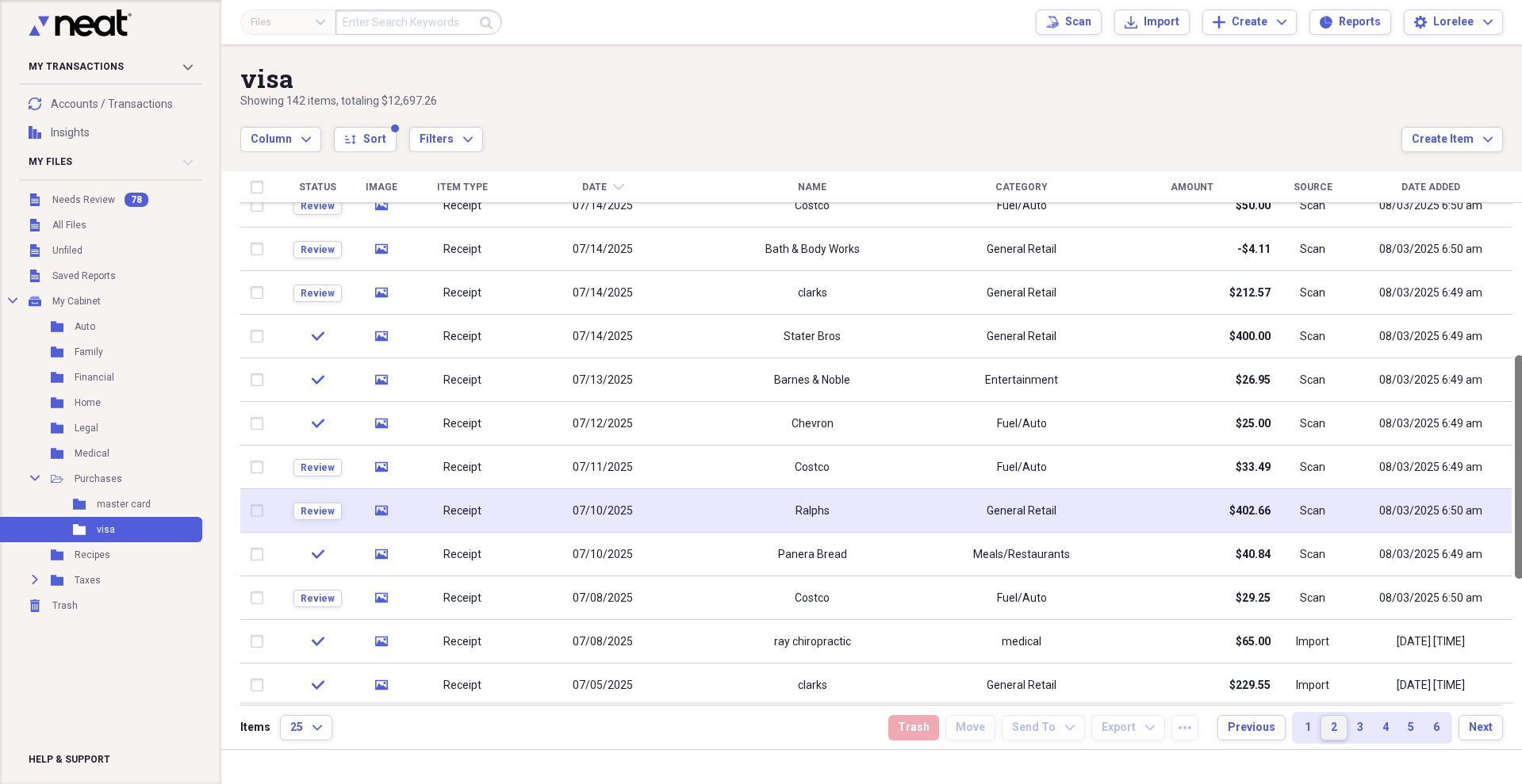 drag, startPoint x: 1515, startPoint y: 380, endPoint x: 1494, endPoint y: 529, distance: 150.47259 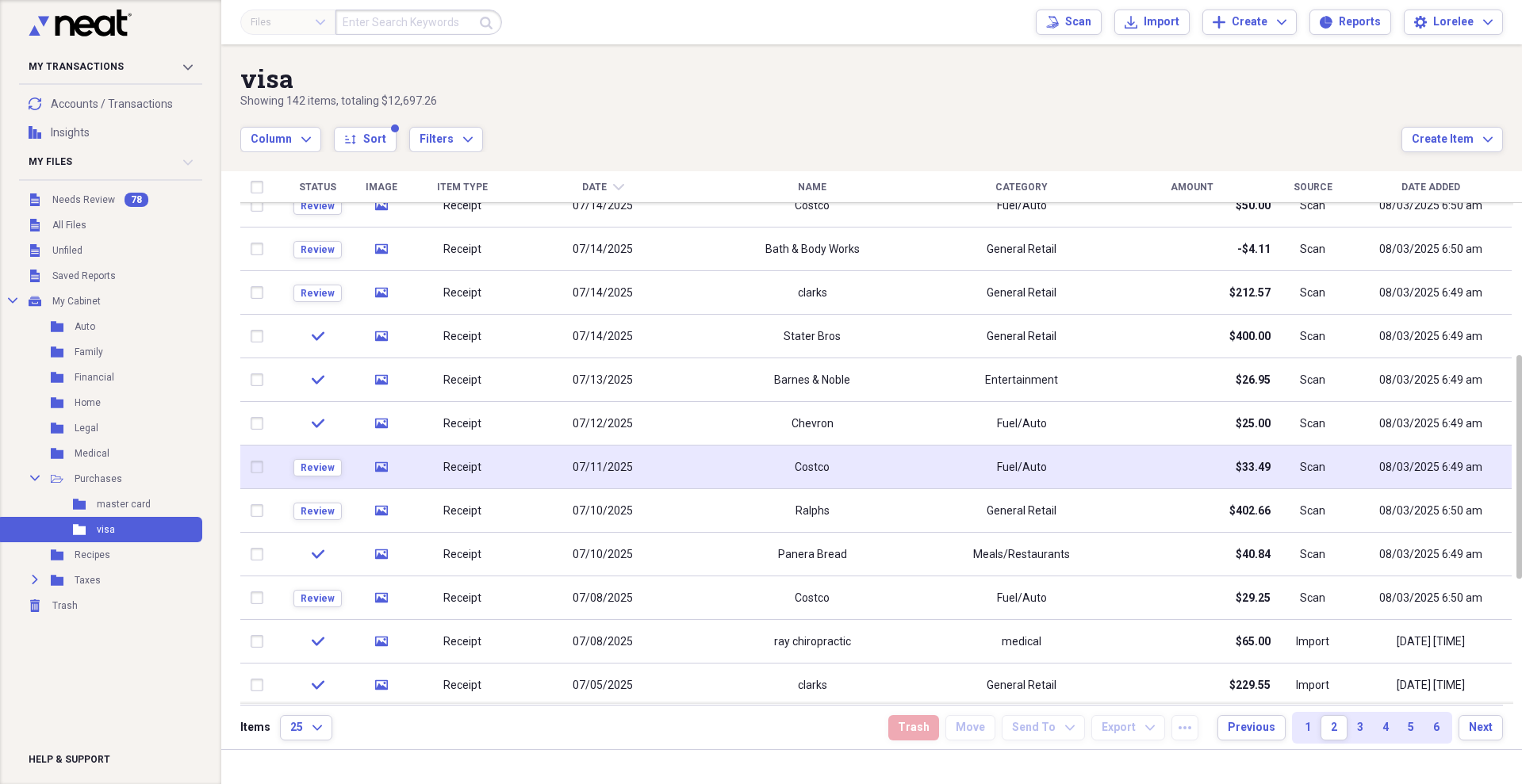 click on "$33.49" at bounding box center [1253, 468] 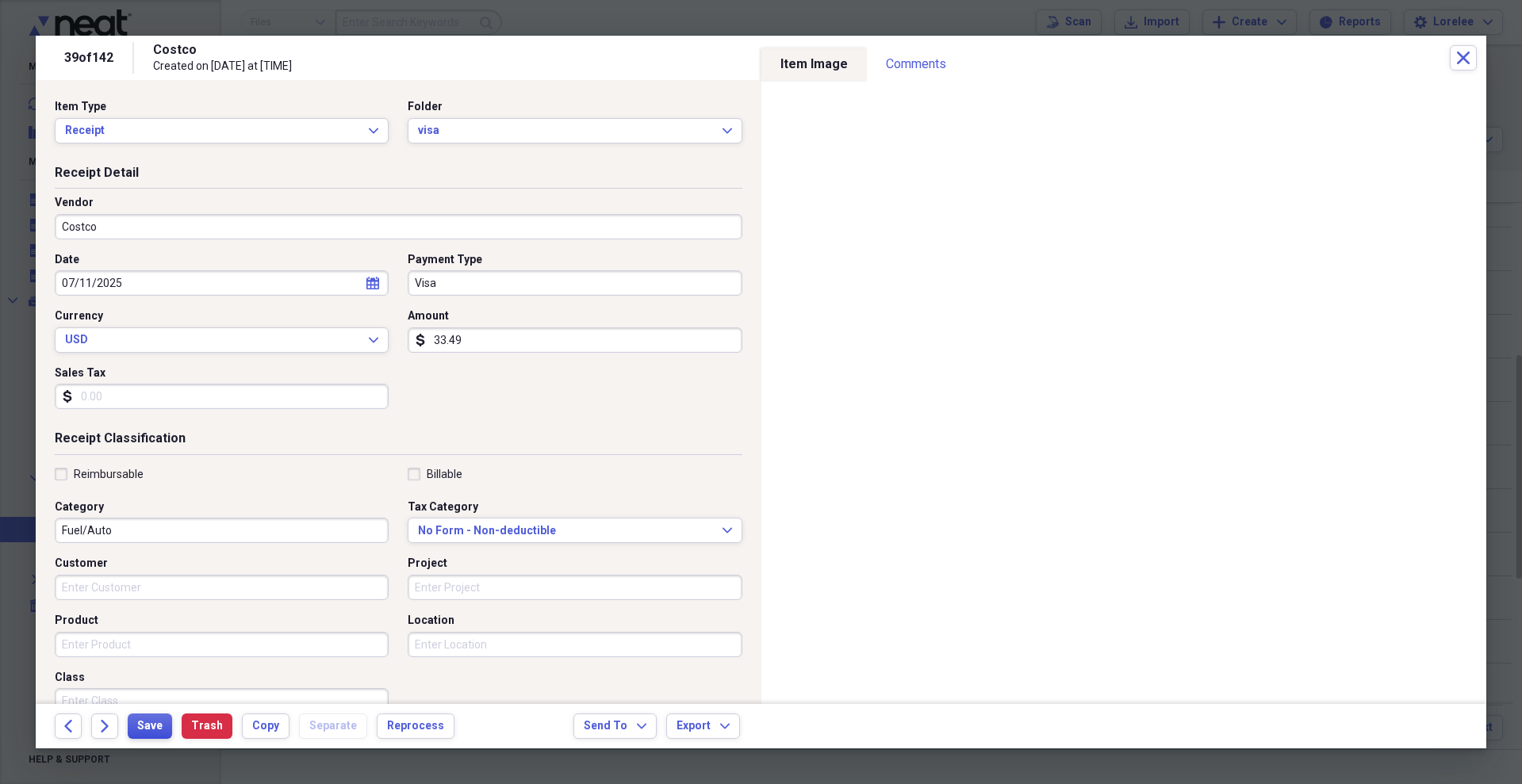 click on "Save" at bounding box center (150, 726) 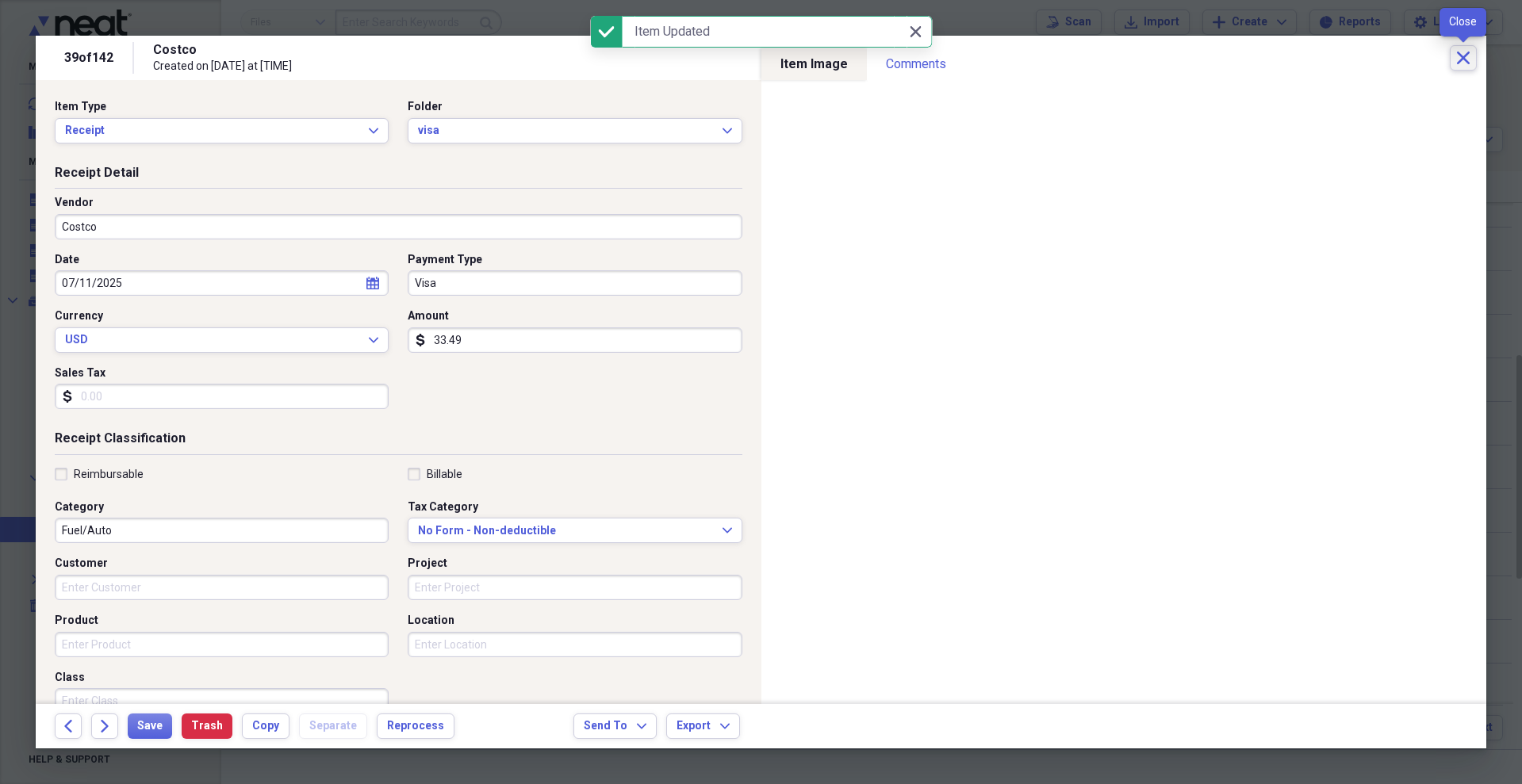 click on "Close" 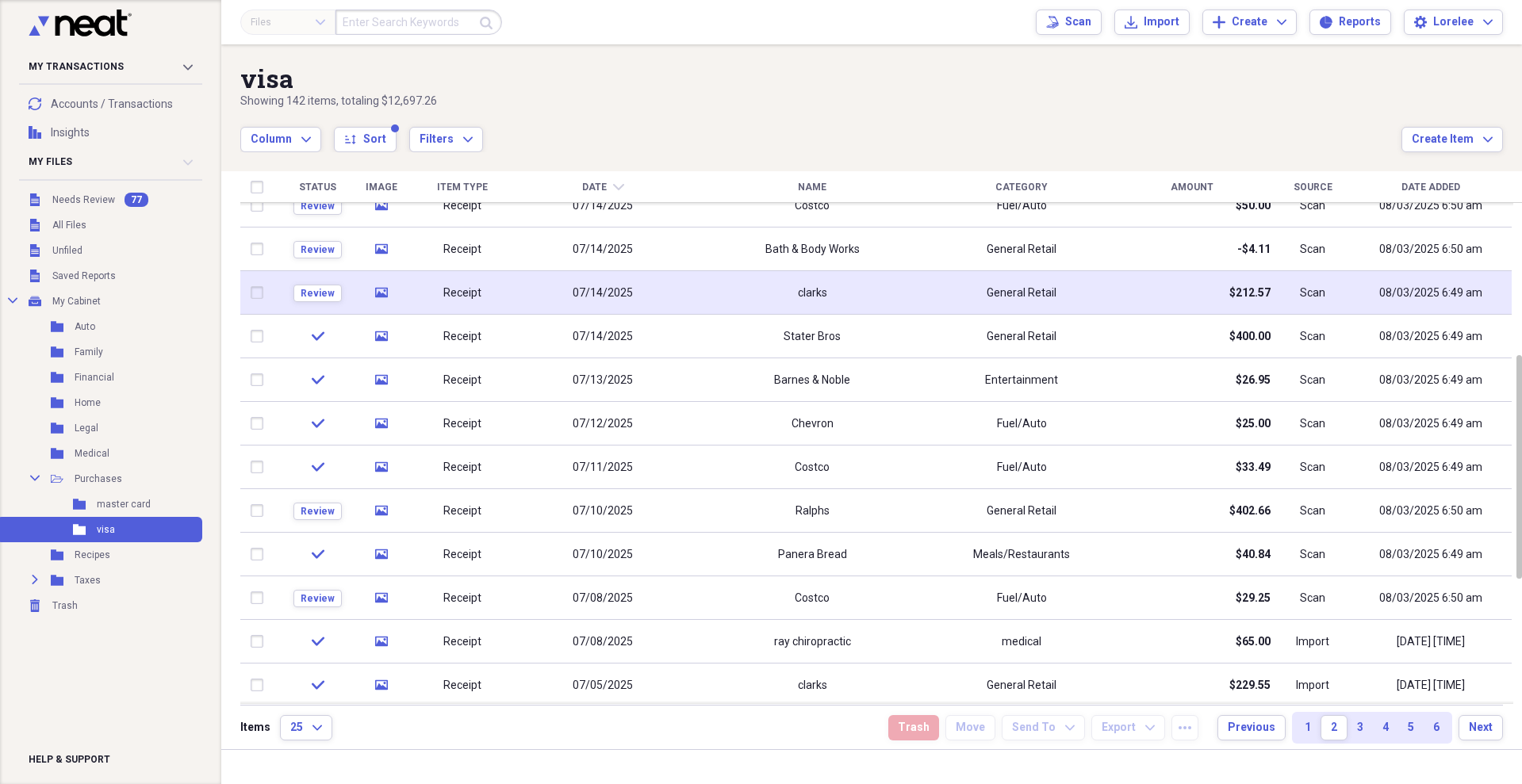 click on "General Retail" at bounding box center (1022, 293) 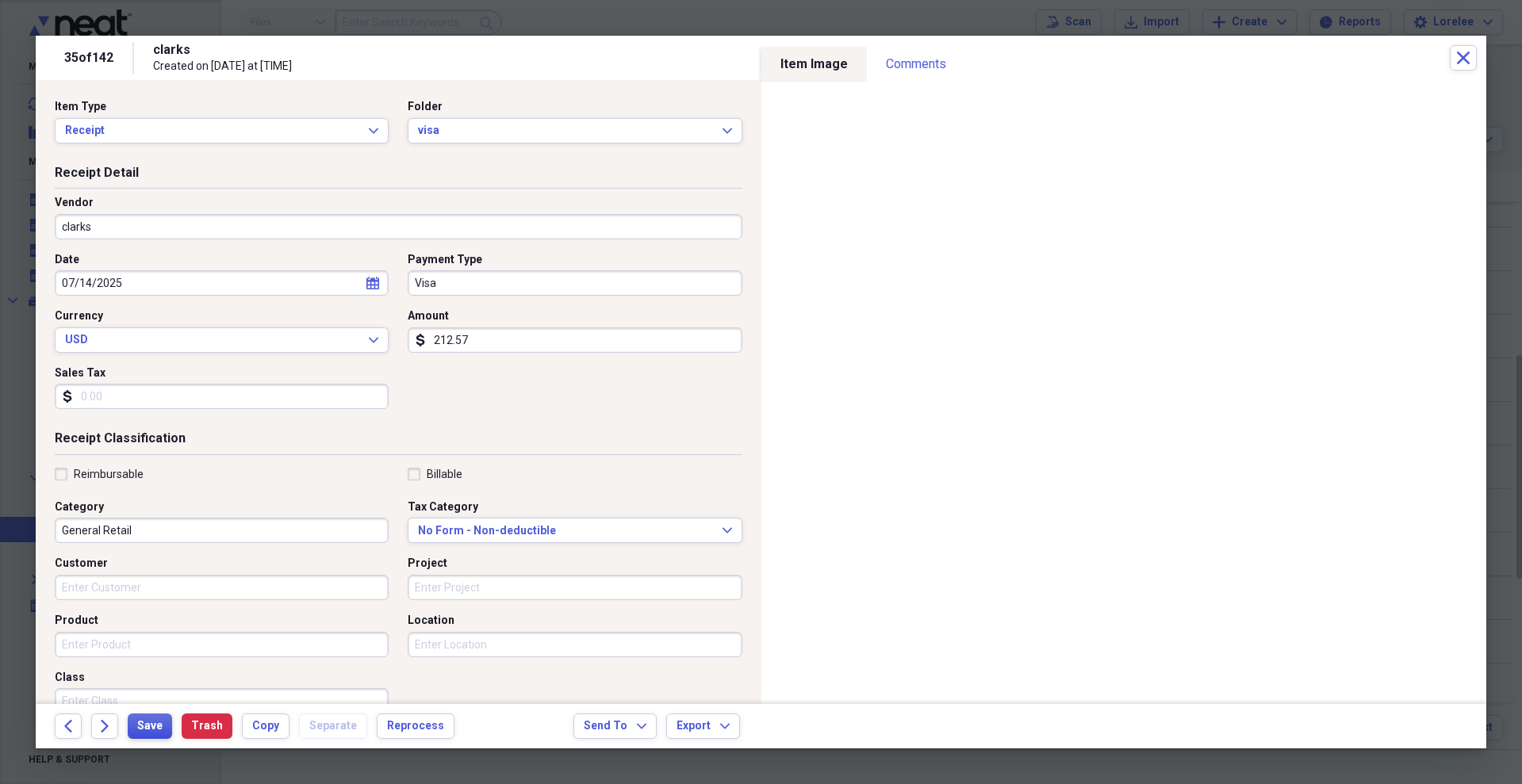 click on "Save" at bounding box center [150, 726] 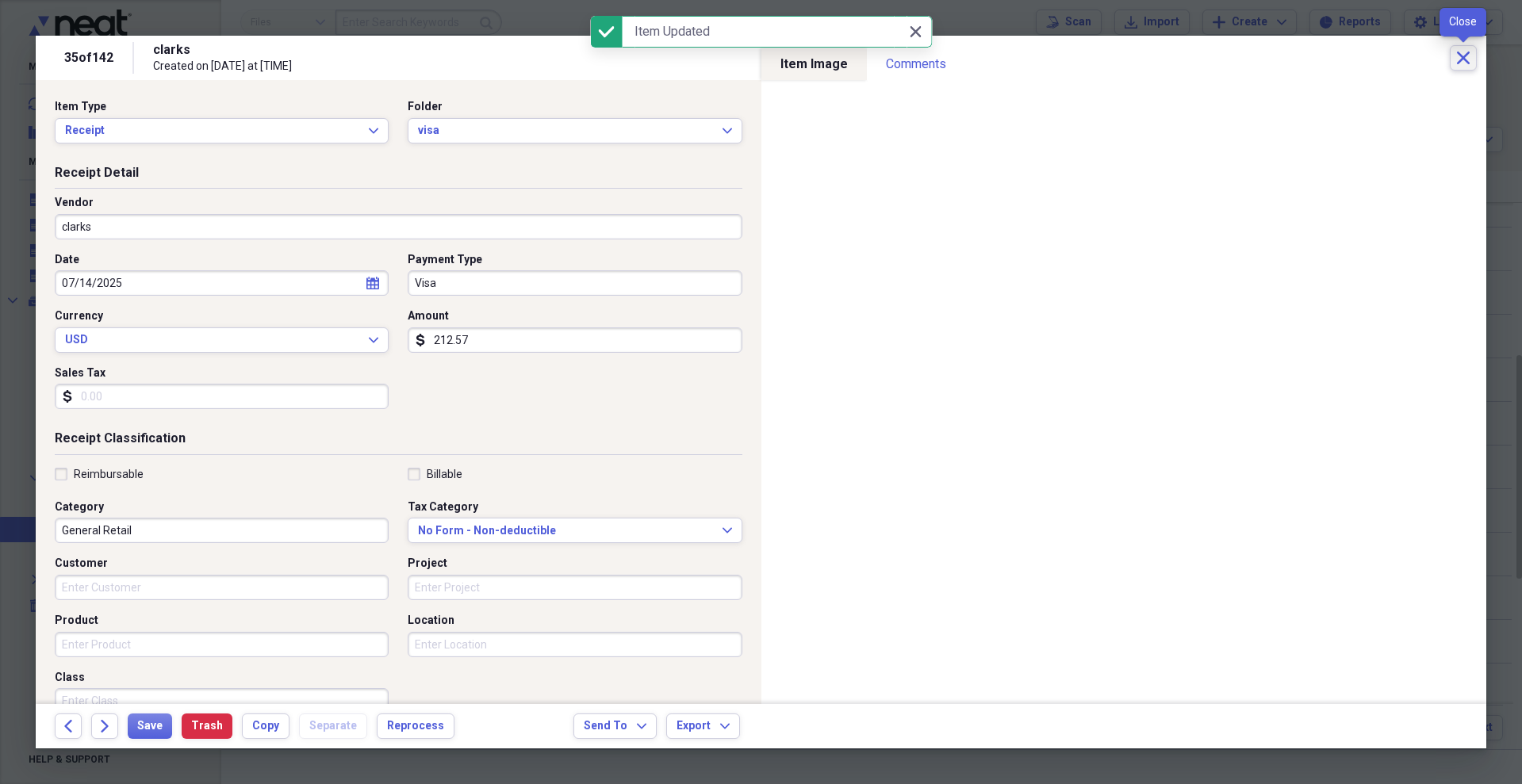 click on "Close" at bounding box center (1463, 58) 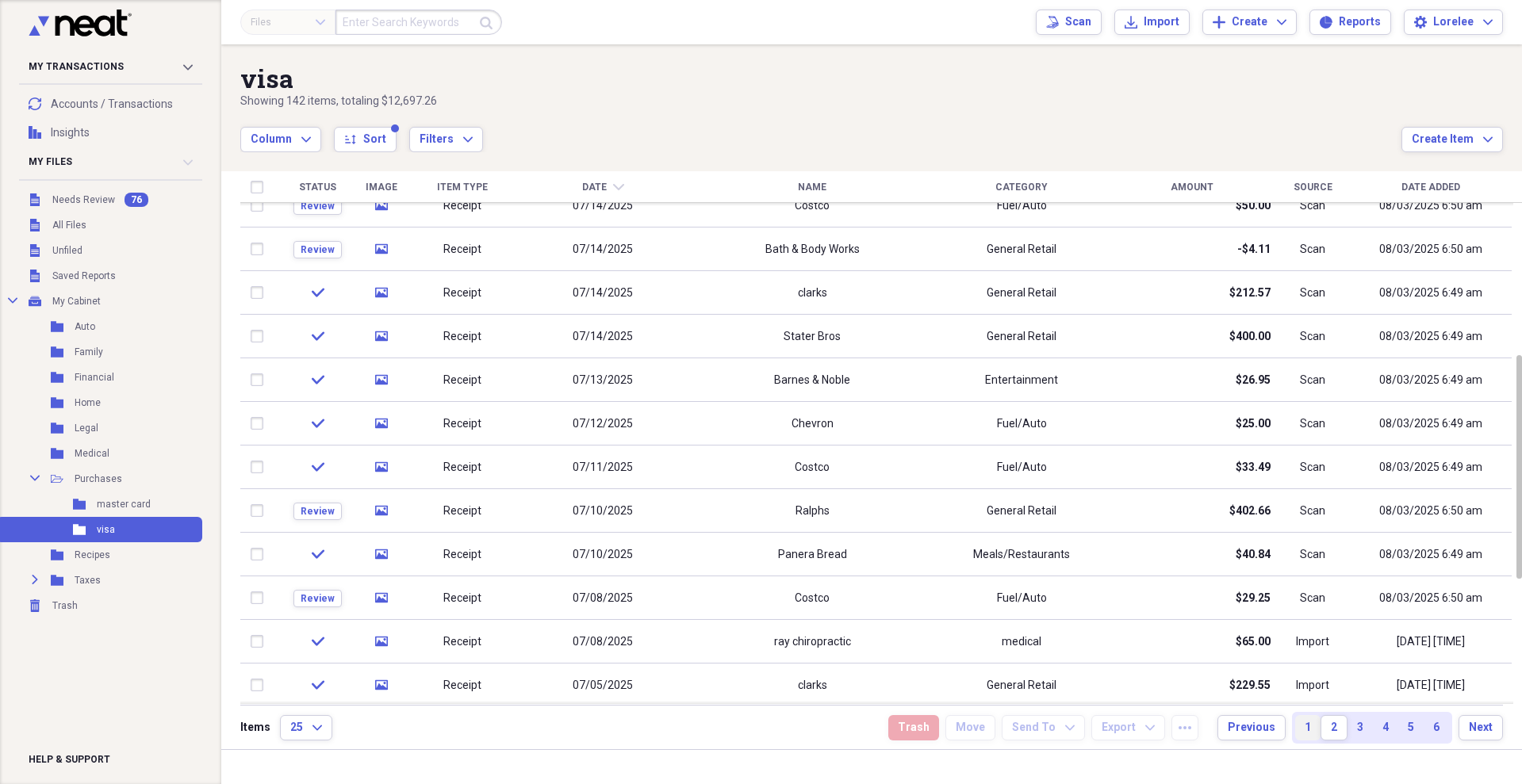 click on "1" at bounding box center (1308, 728) 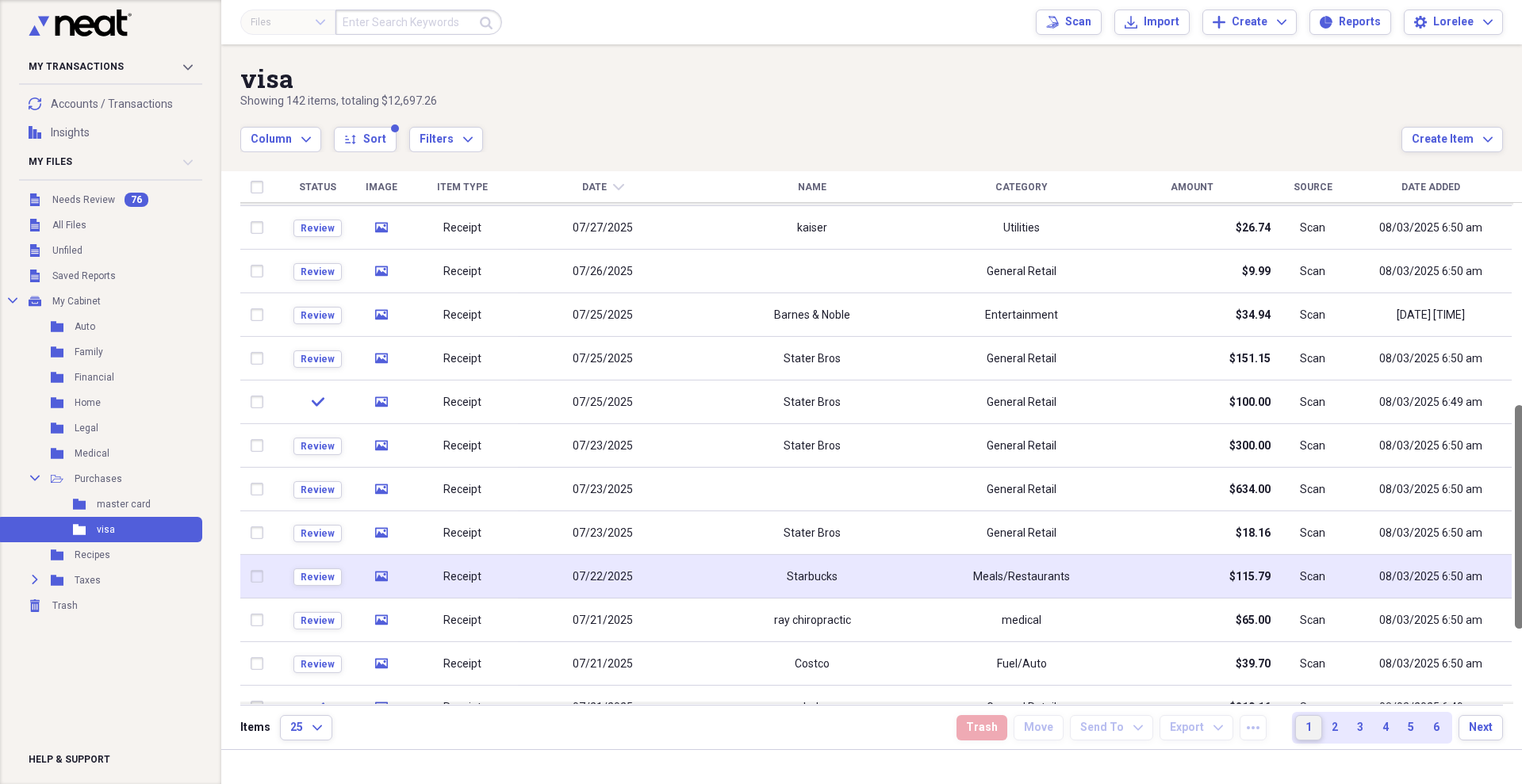 drag, startPoint x: 1514, startPoint y: 369, endPoint x: 1503, endPoint y: 568, distance: 199.30379 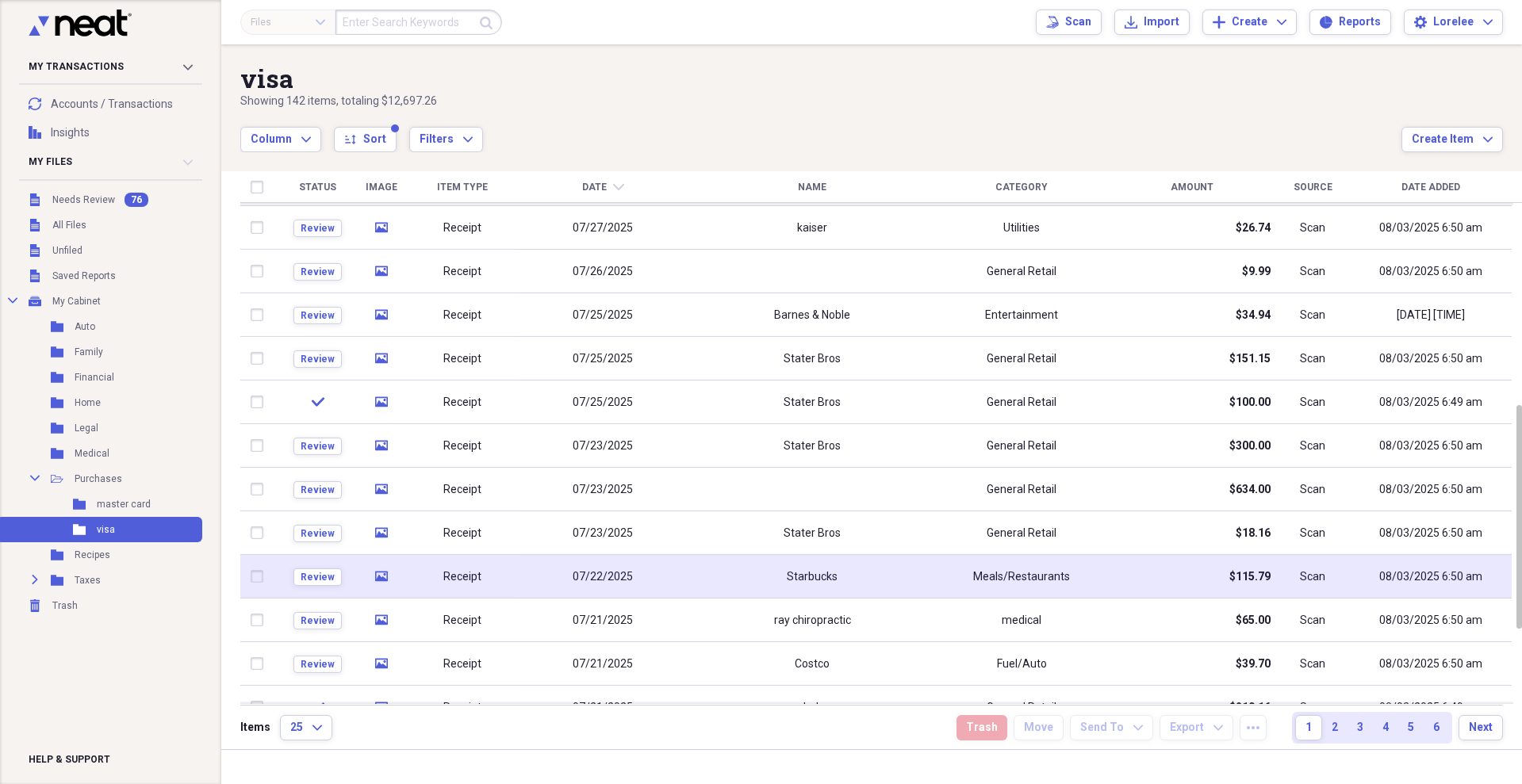 click on "$115.79" at bounding box center (1250, 577) 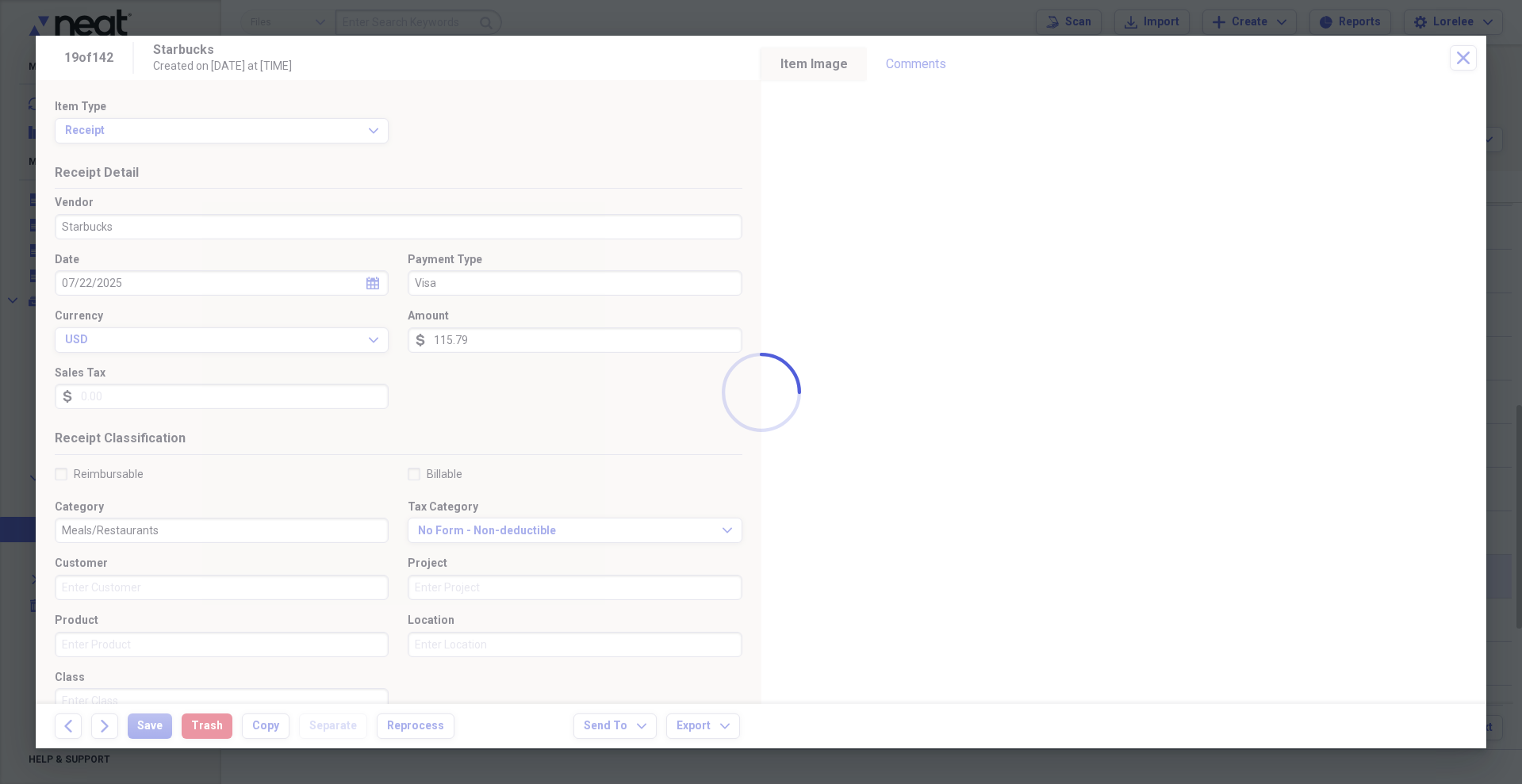 click on "My Transactions Collapse transactions Accounts / Transactions insights Insights My Files 76 Collapse Unfiled Needs Review 76 Unfiled All Files Unfiled Unfiled Unfiled Saved Reports Collapse My Cabinet My Cabinet Add Folder Folder Auto Add Folder Folder Family Add Folder Folder Financial Add Folder Folder Home Add Folder Folder Legal Add Folder Folder Medical Add Folder Collapse Open Folder Purchases Add Folder Folder master card Add Folder Folder visa Add Folder Folder Recipes Add Folder Expand Folder Taxes Add Folder Trash Trash Help & Support Files Expand Submit Scan Scan Import Import Add Create Expand Reports Reports Settings Lorelee Expand visa Showing 142 items , totaling $[PRICE] Column Expand sort Sort Filters Expand Create Item Expand Status Image Item Type Date chevron-down Name Category Amount Source Date Added Review media Receipt [DATE] Loves General Retail $[PRICE] Scan [DATE] [TIME] Review media Receipt [DATE] Subway Meals/Restaurants $[PRICE] Scan [DATE] [TIME] Review media Receipt 25" at bounding box center (761, 392) 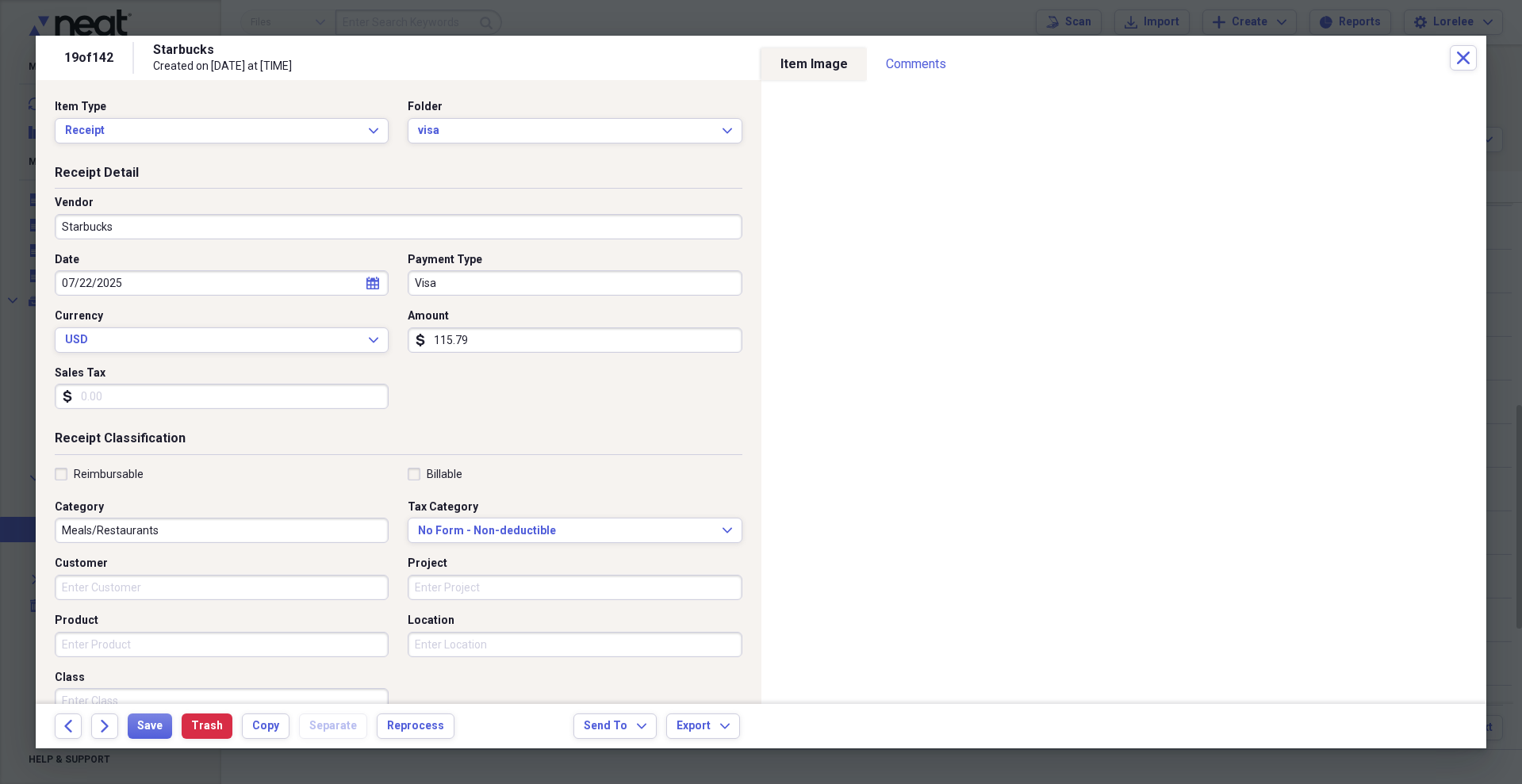 click on "115.79" at bounding box center (574, 340) 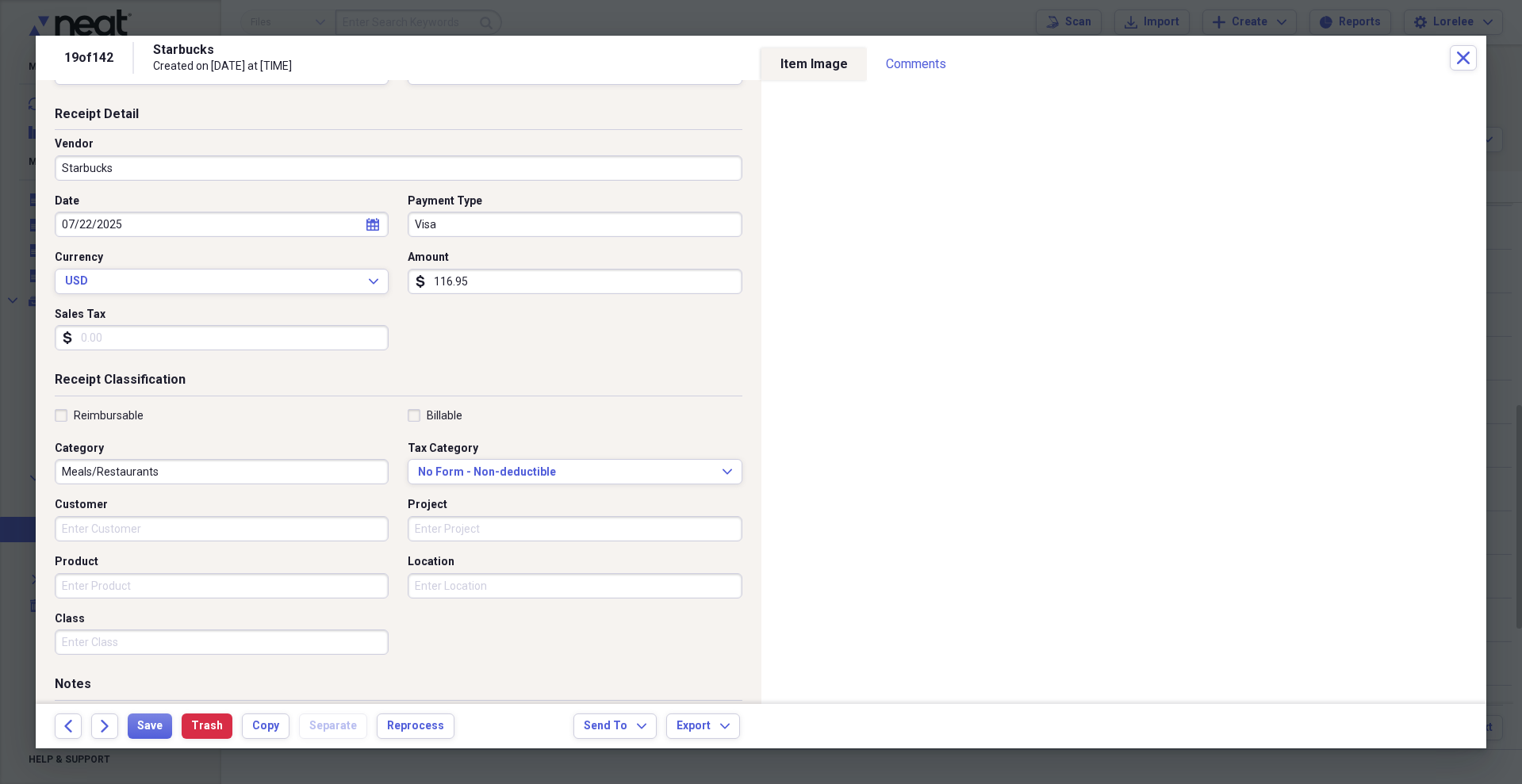 scroll, scrollTop: 79, scrollLeft: 0, axis: vertical 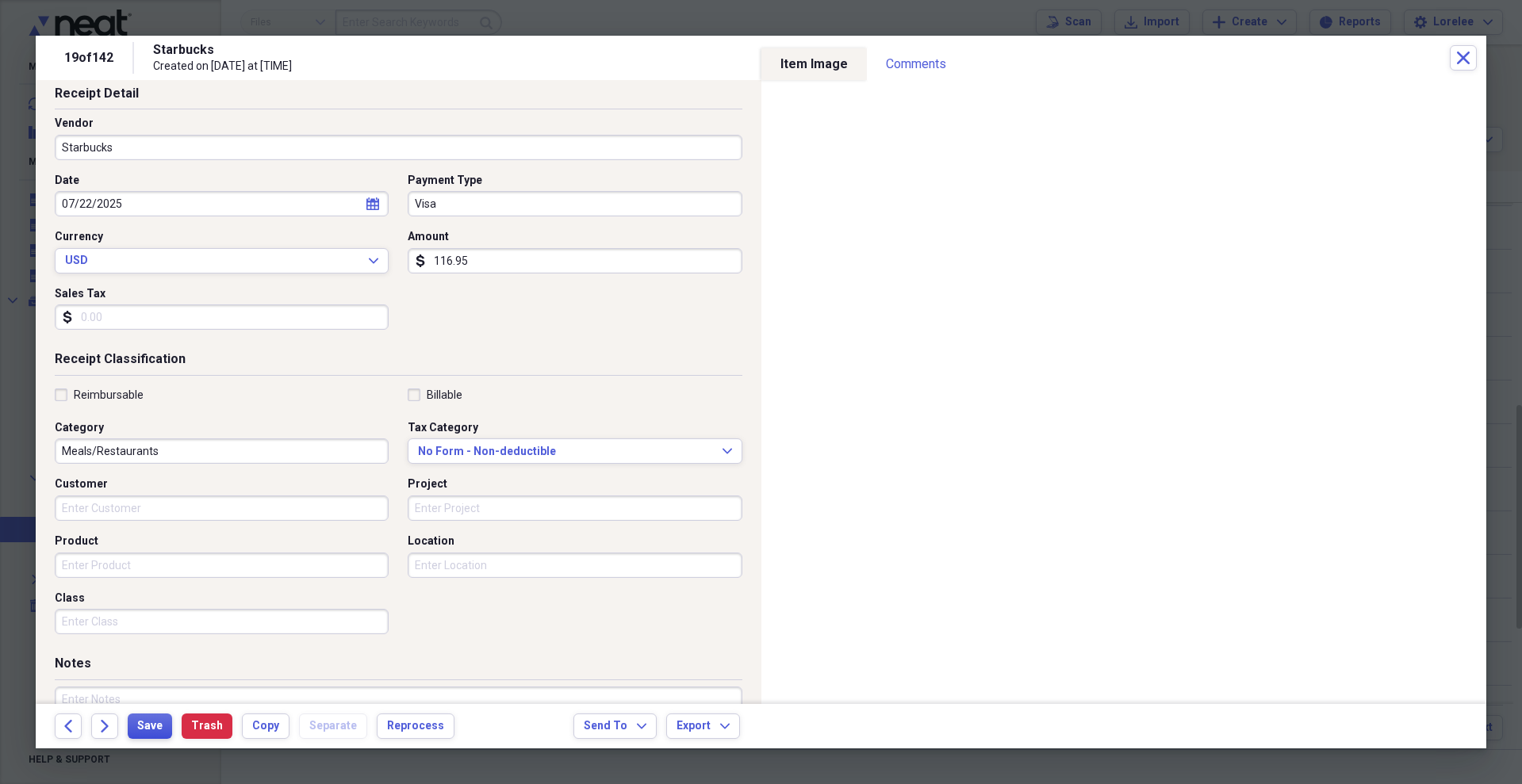 type on "116.95" 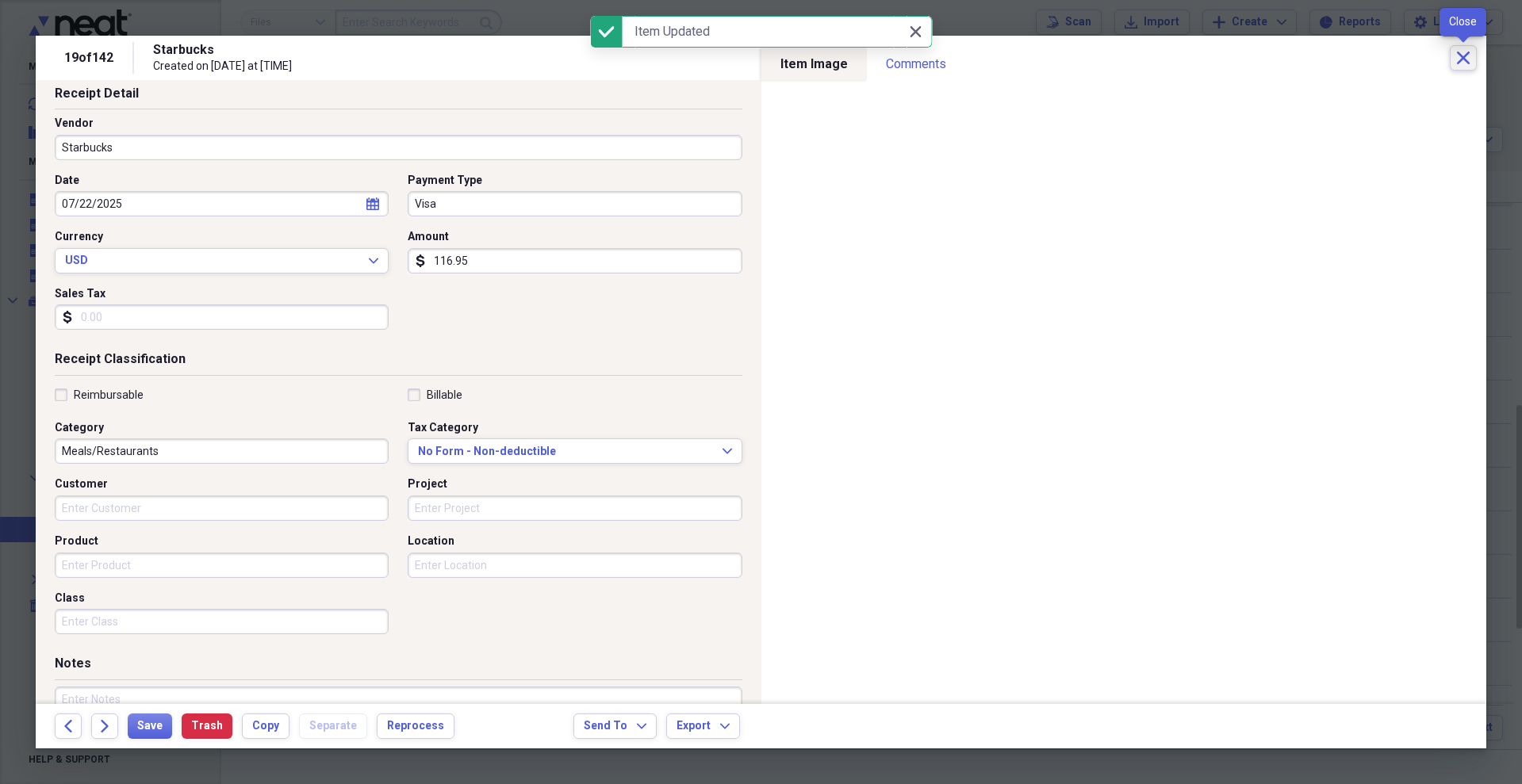 click on "Close" at bounding box center [1463, 58] 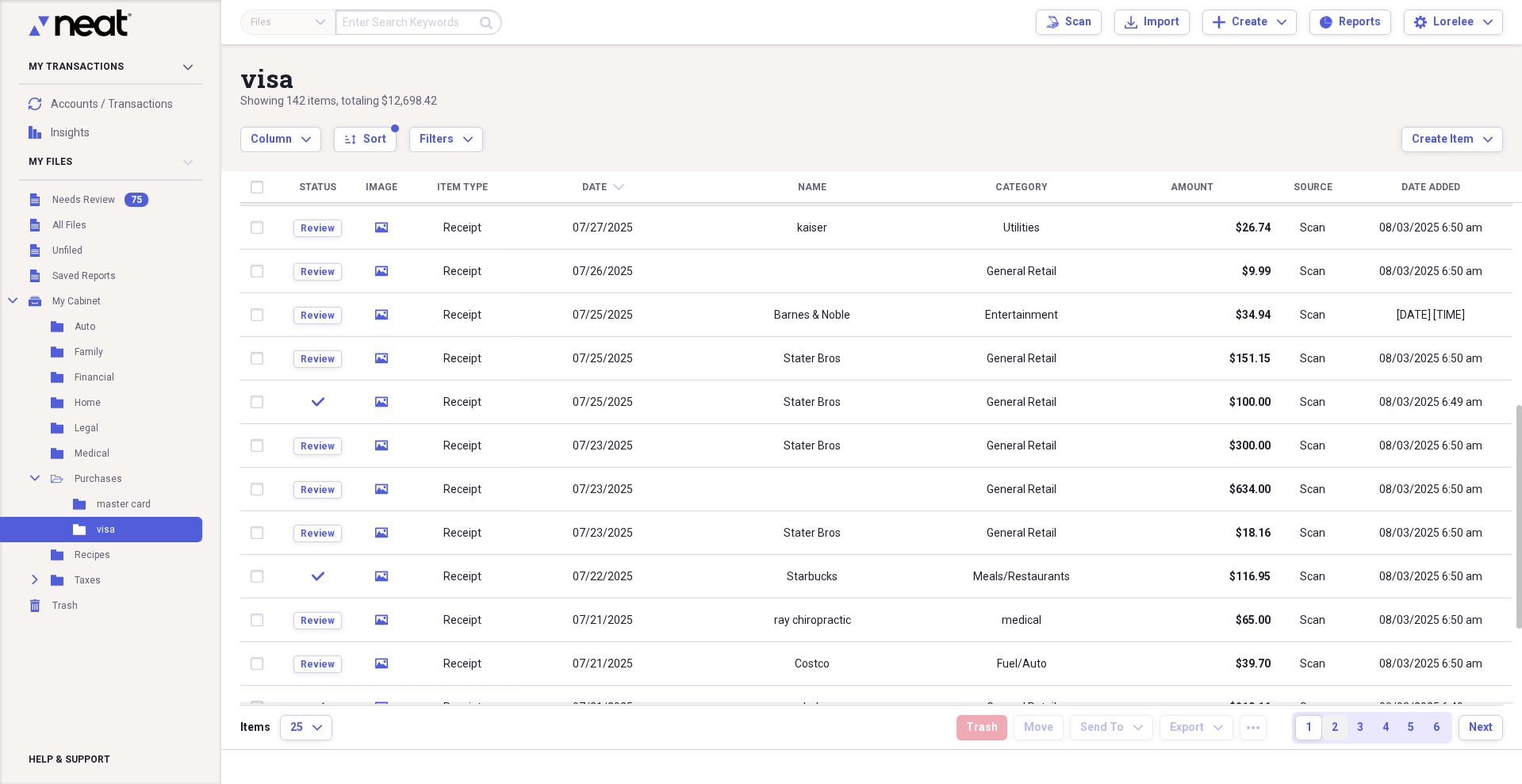 click on "2" at bounding box center (1335, 728) 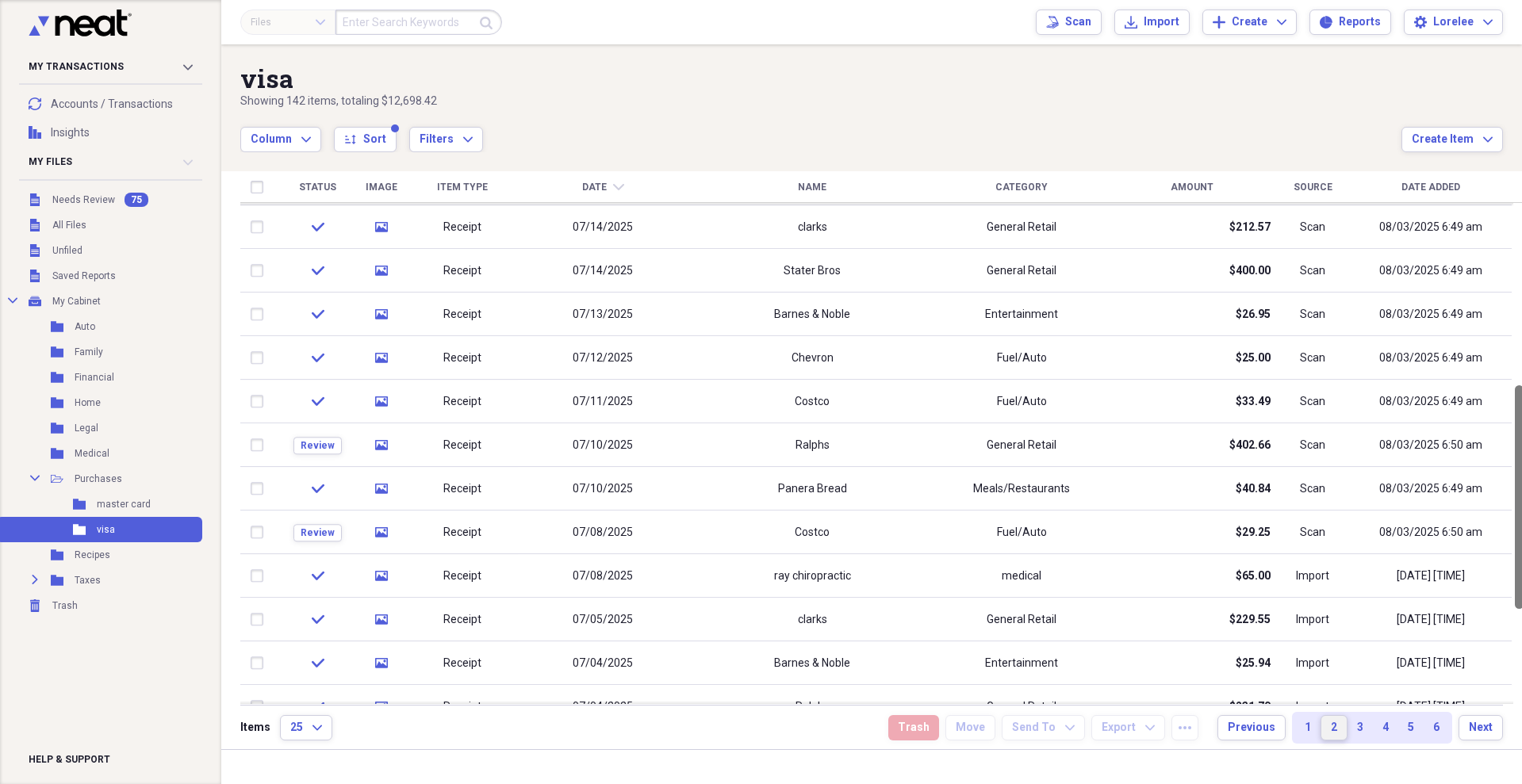 drag, startPoint x: 1517, startPoint y: 401, endPoint x: 1520, endPoint y: 580, distance: 179.0251 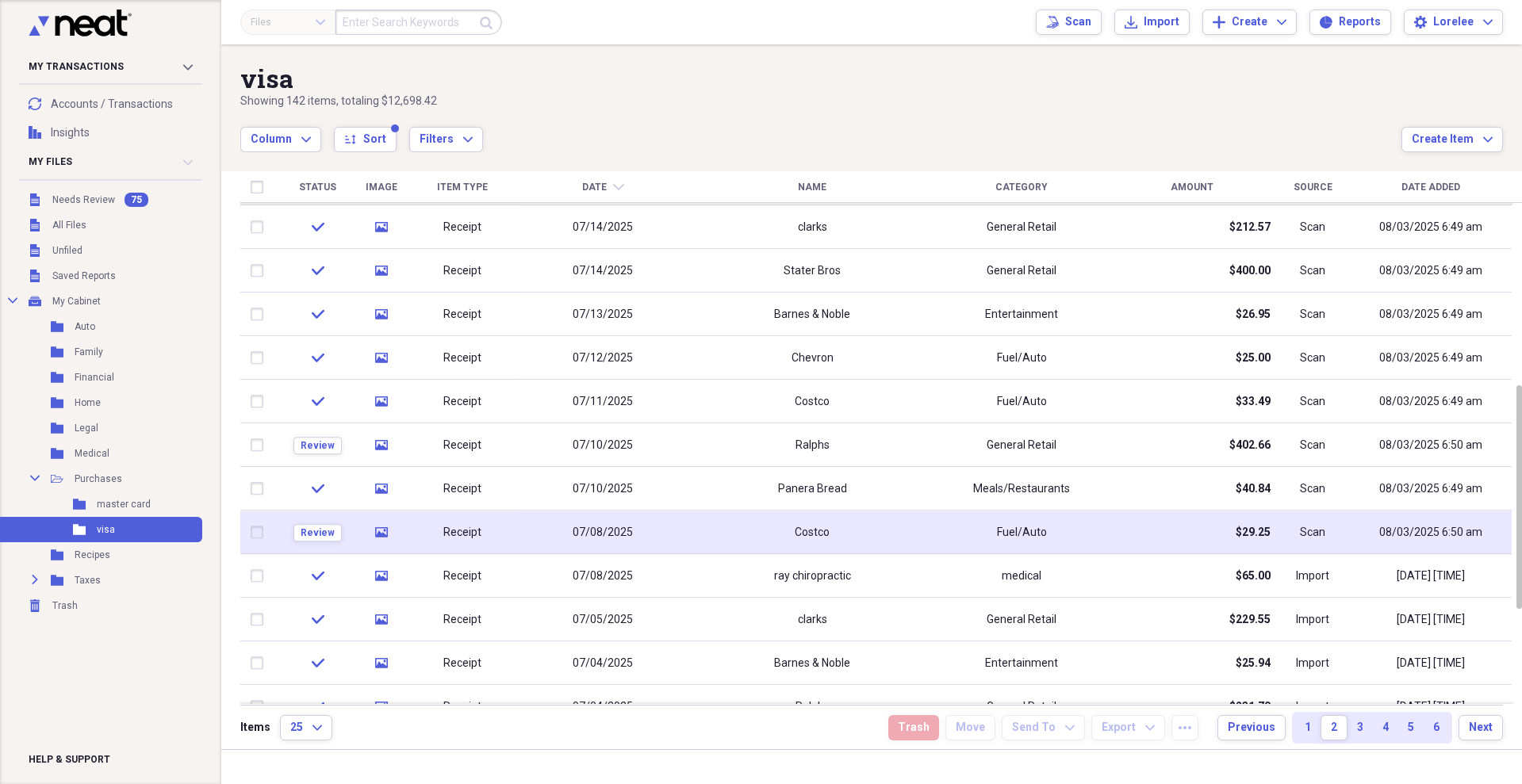 click on "$29.25" at bounding box center (1253, 533) 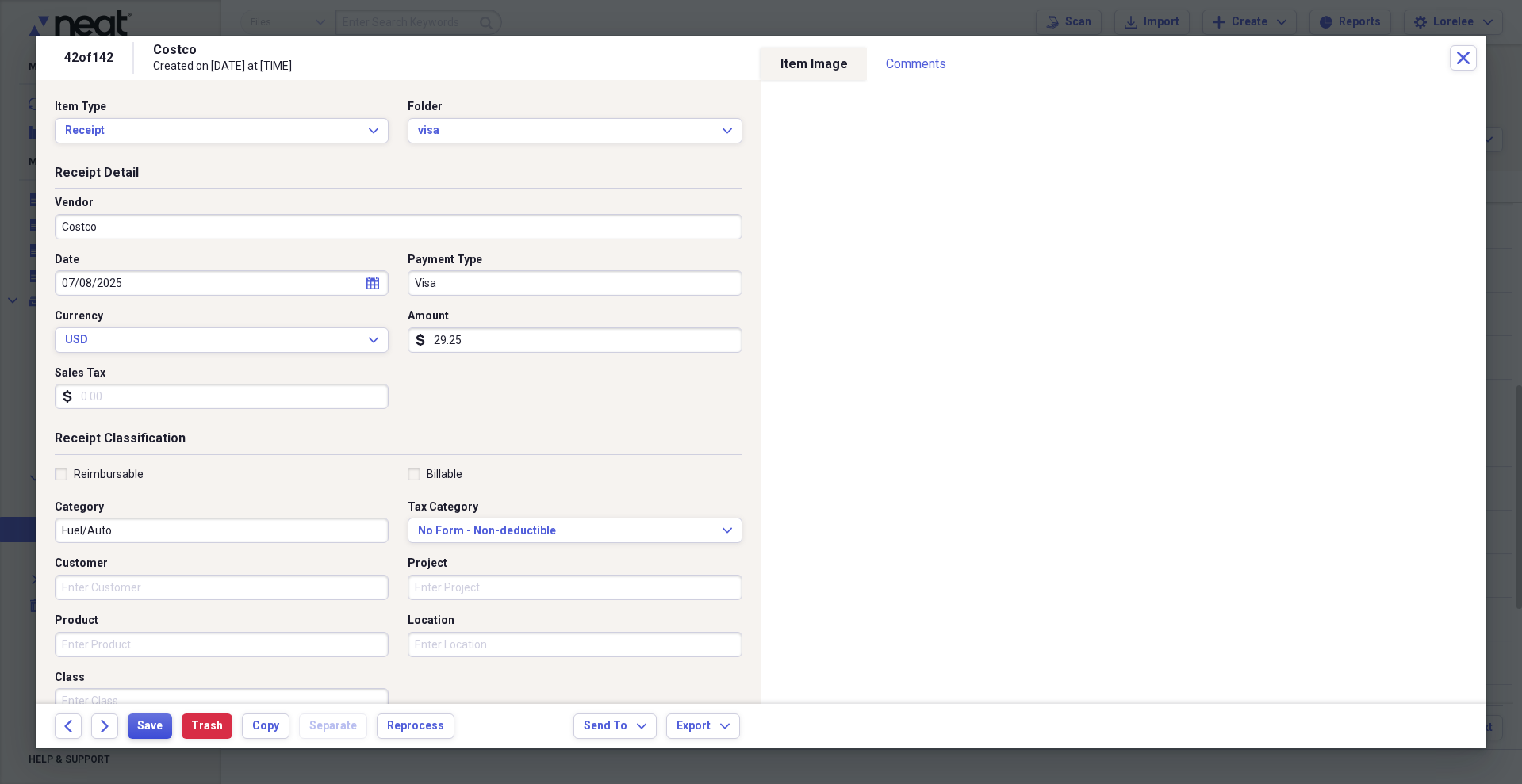 click on "Save" at bounding box center [150, 726] 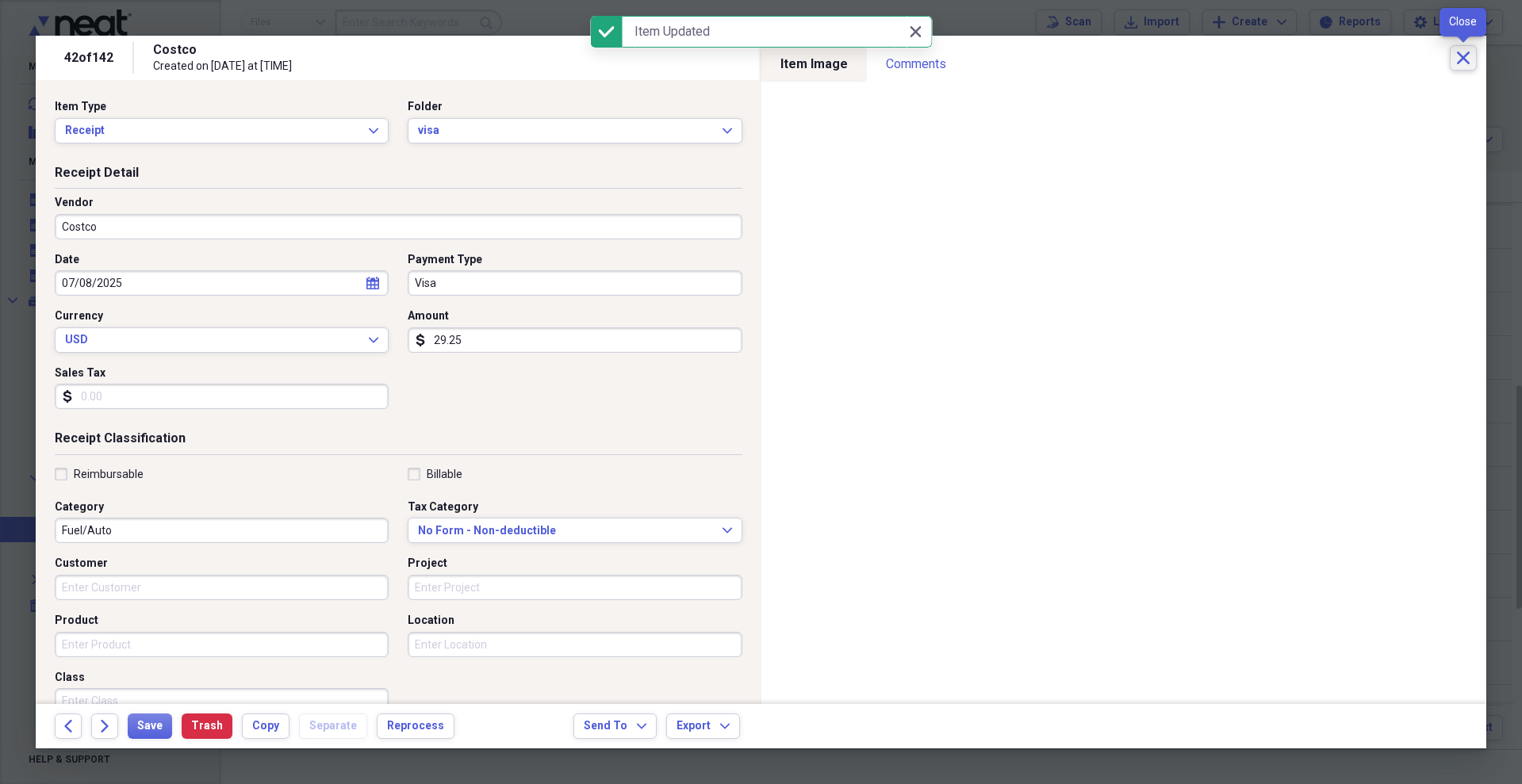 click on "Close" 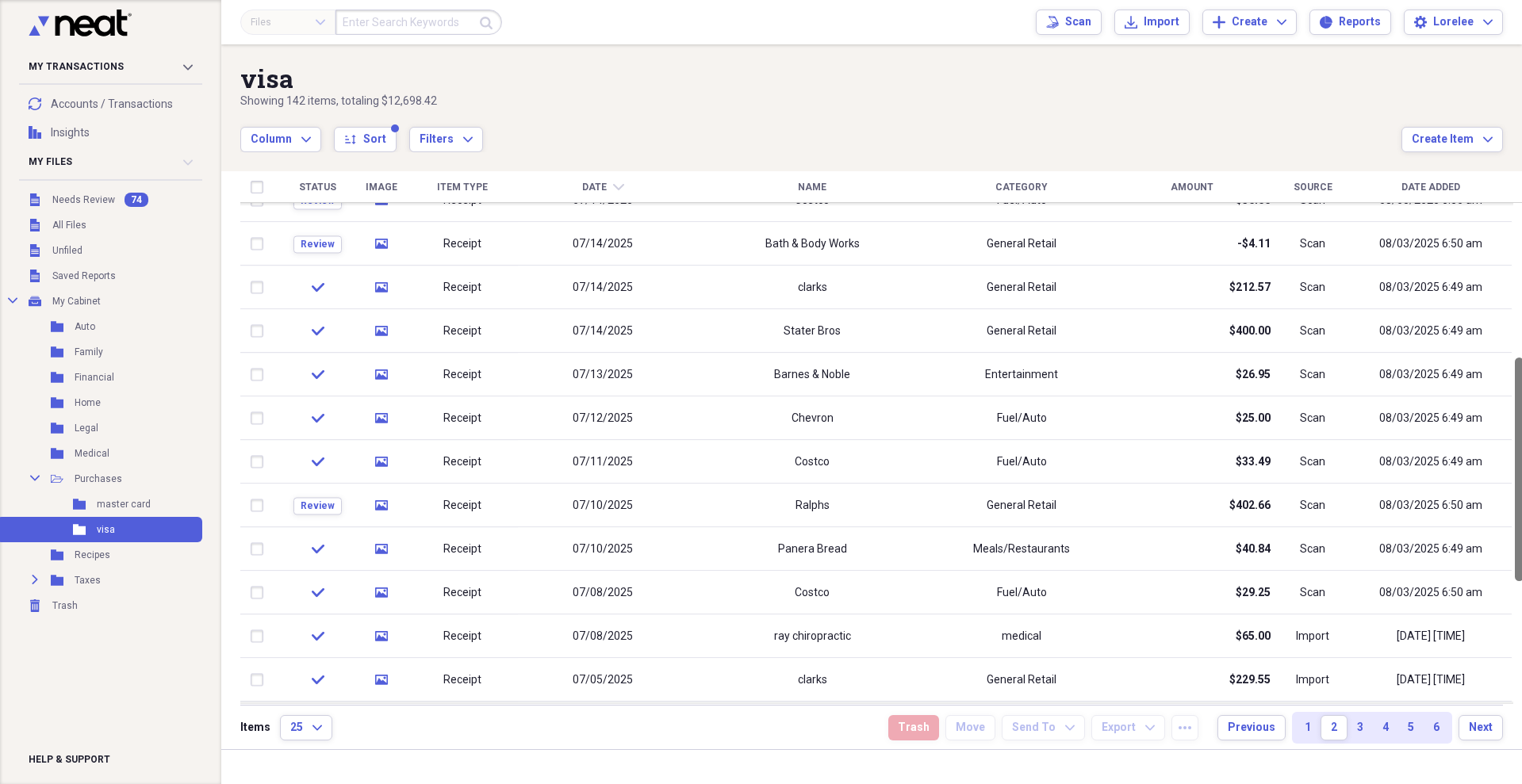 drag, startPoint x: 1516, startPoint y: 421, endPoint x: 1516, endPoint y: 392, distance: 29 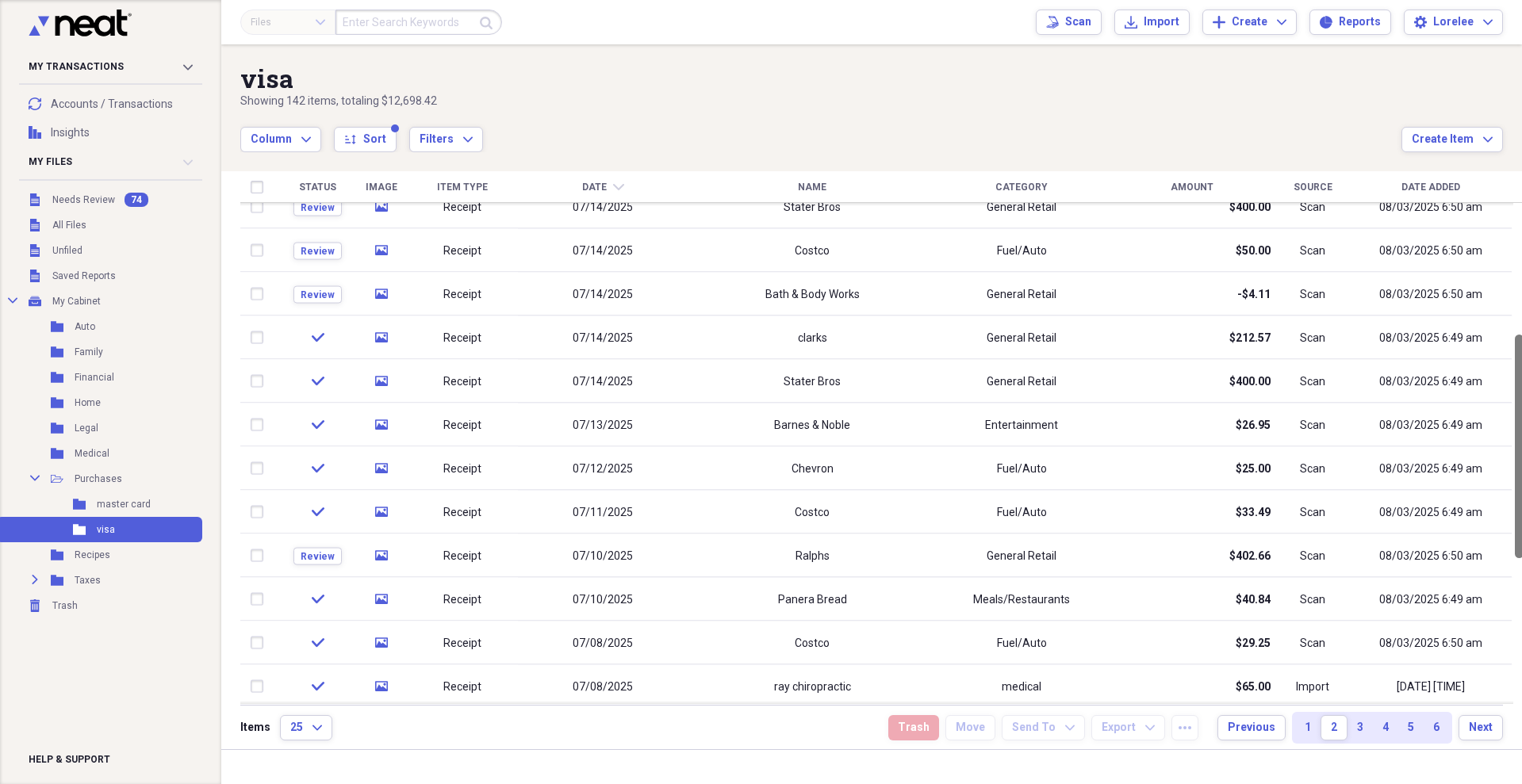 drag, startPoint x: 1516, startPoint y: 392, endPoint x: 1519, endPoint y: 370, distance: 22.203603 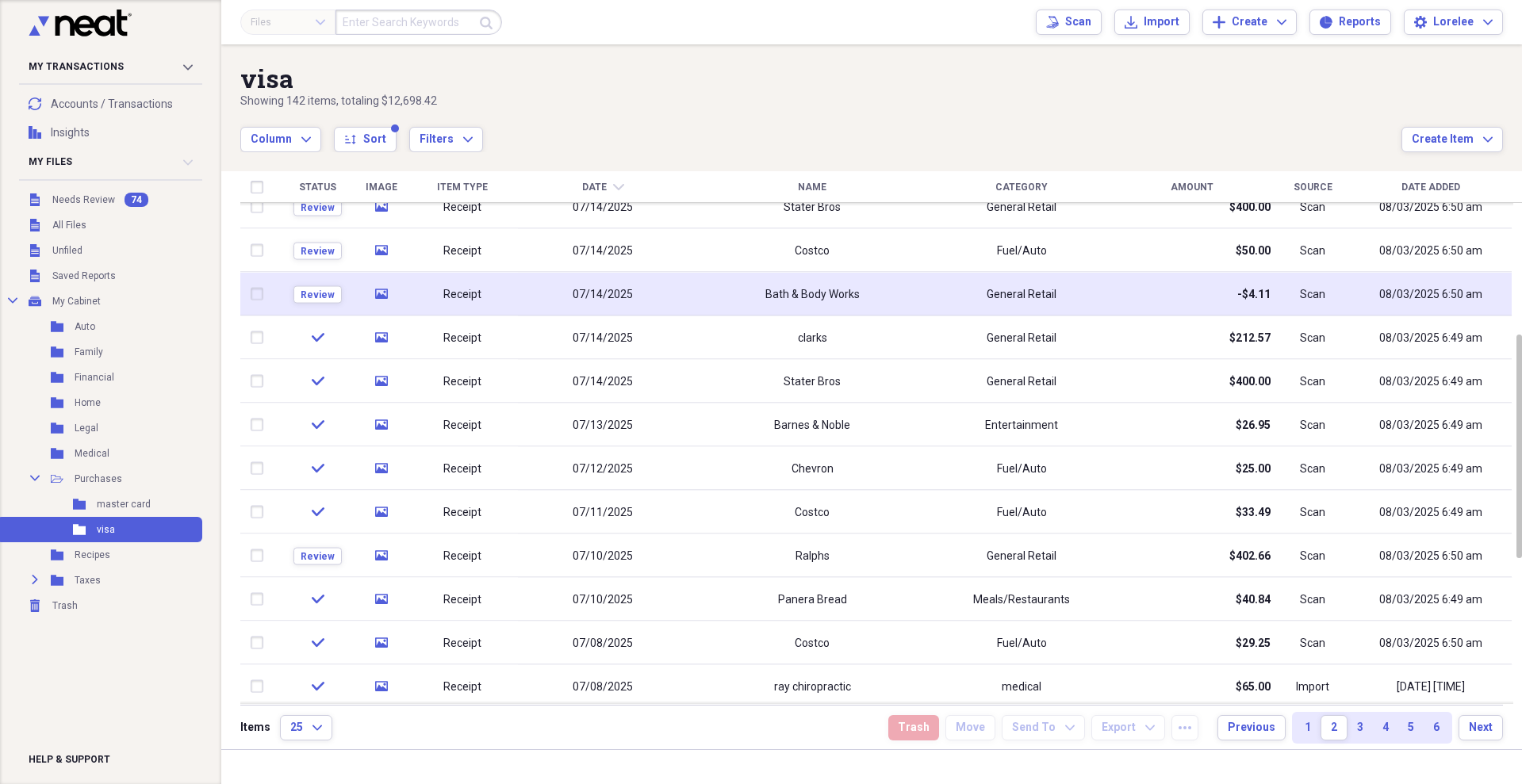 click on "-$4.11" at bounding box center (1254, 294) 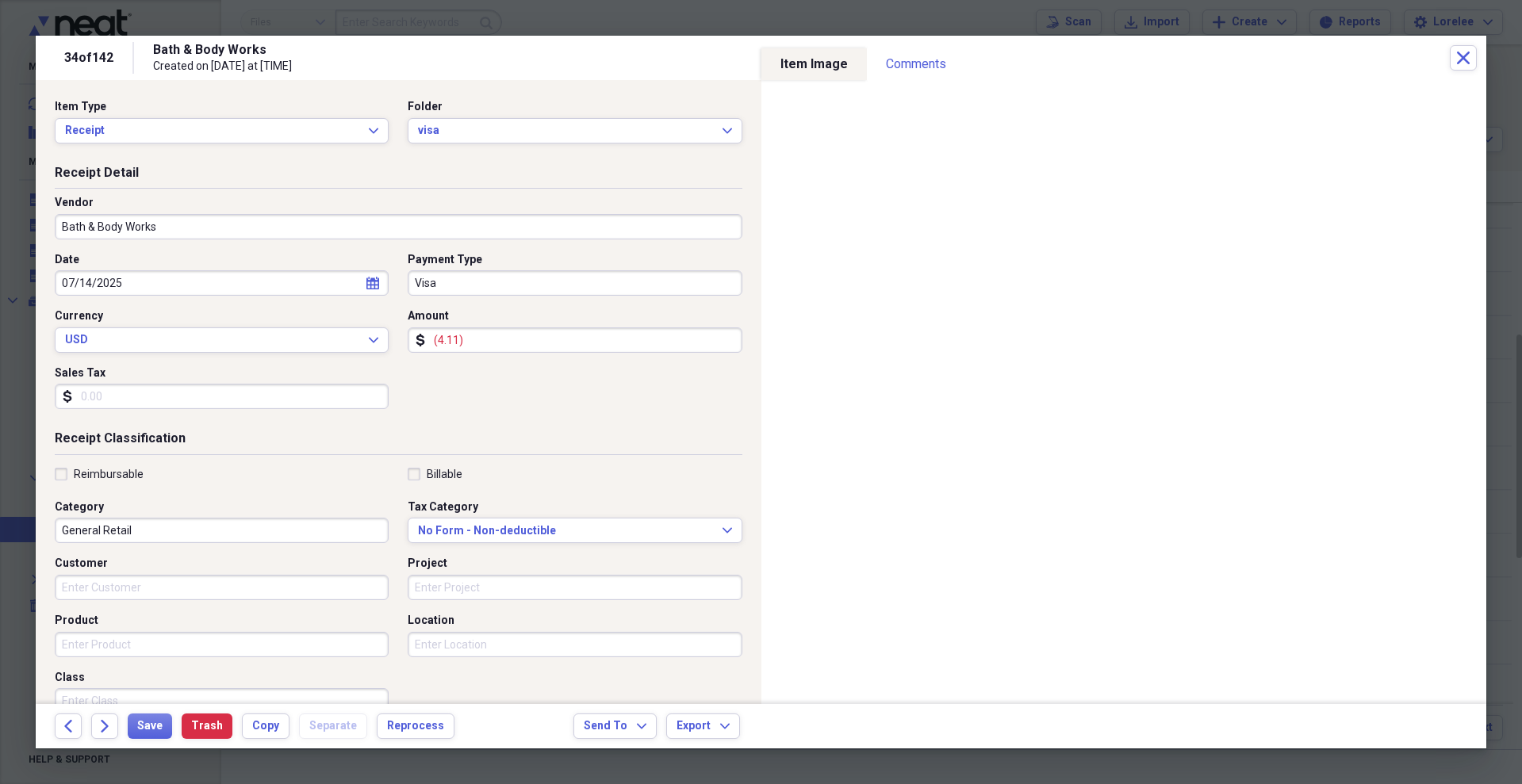 click on "(4.11)" at bounding box center (574, 340) 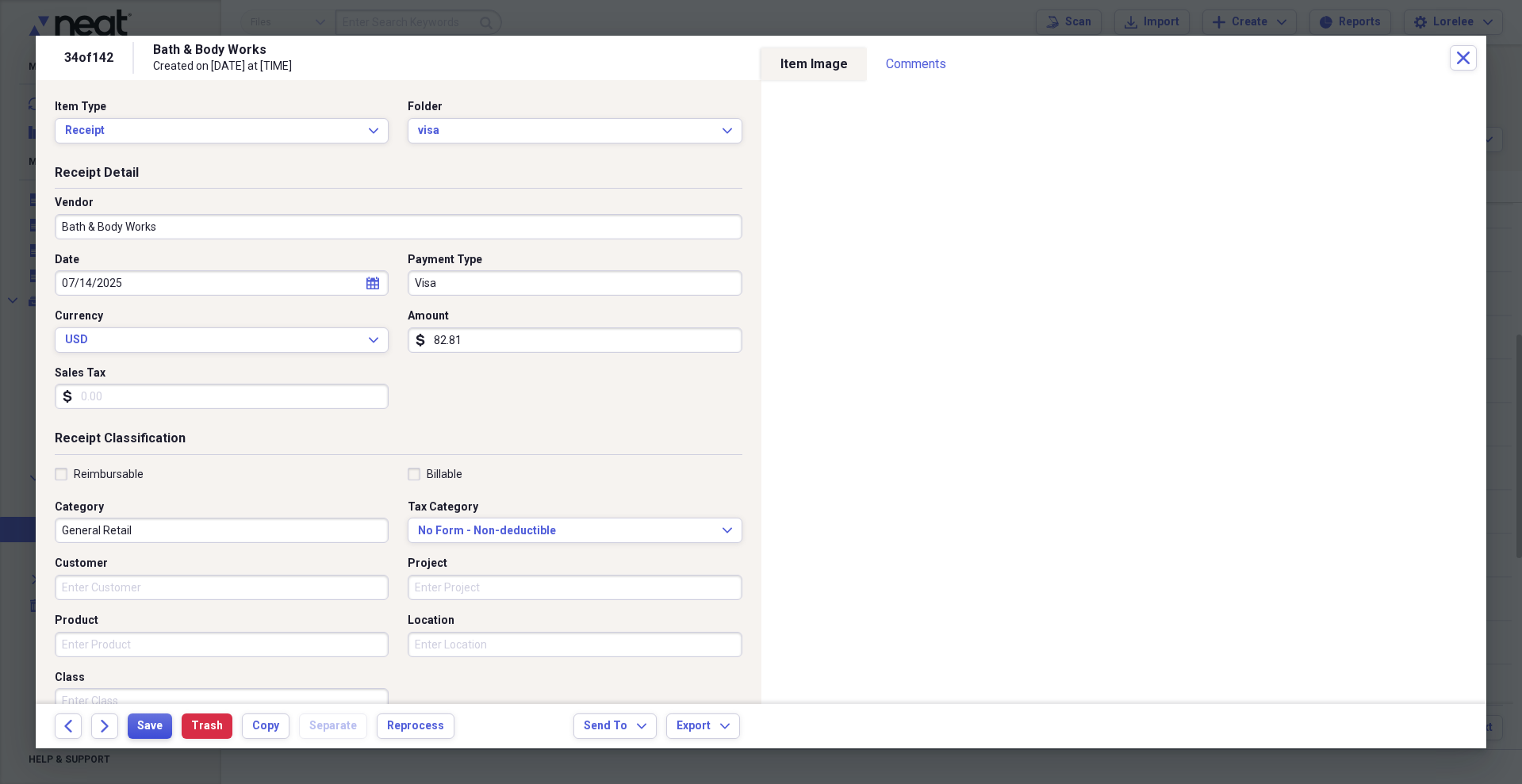 type on "82.81" 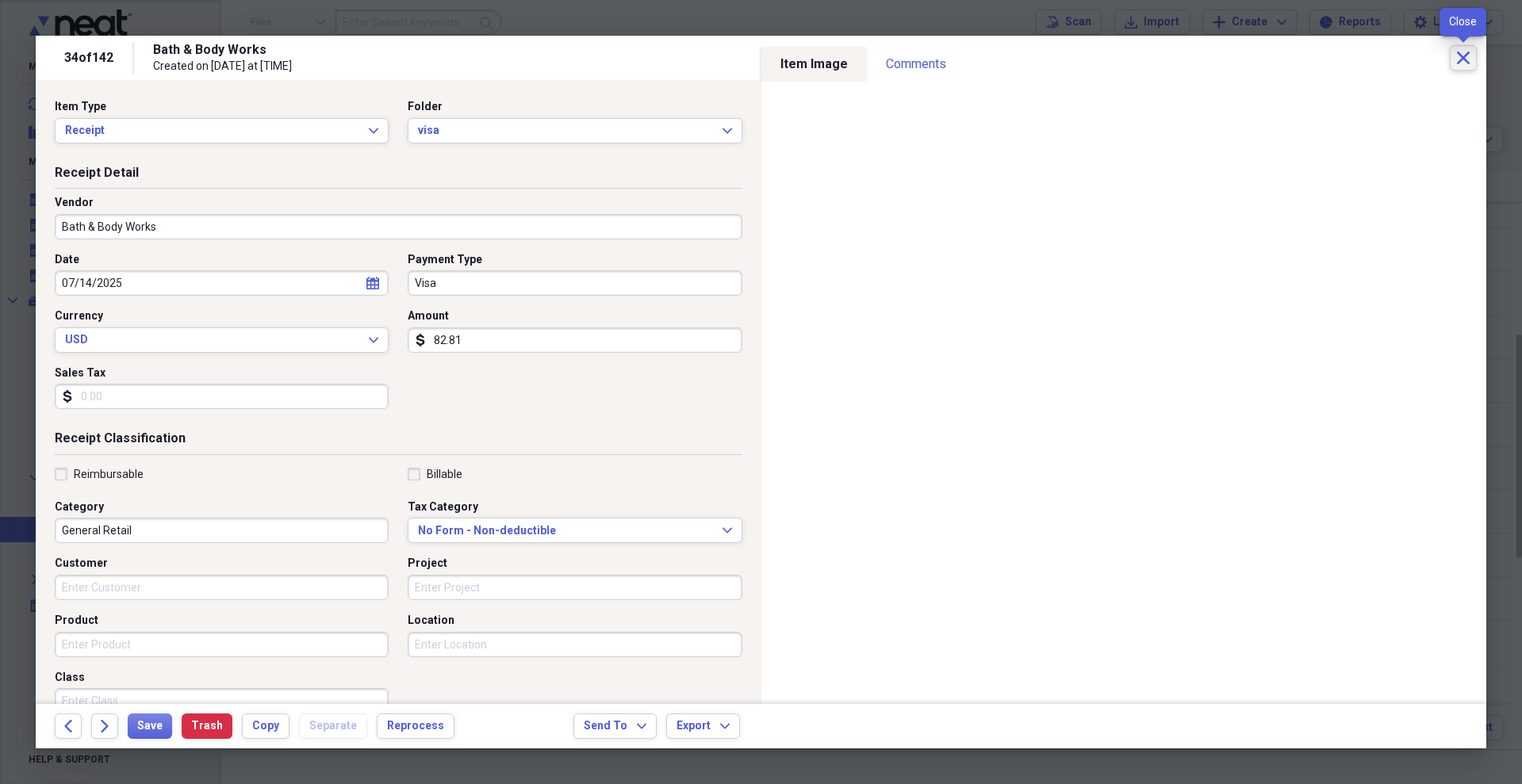 click 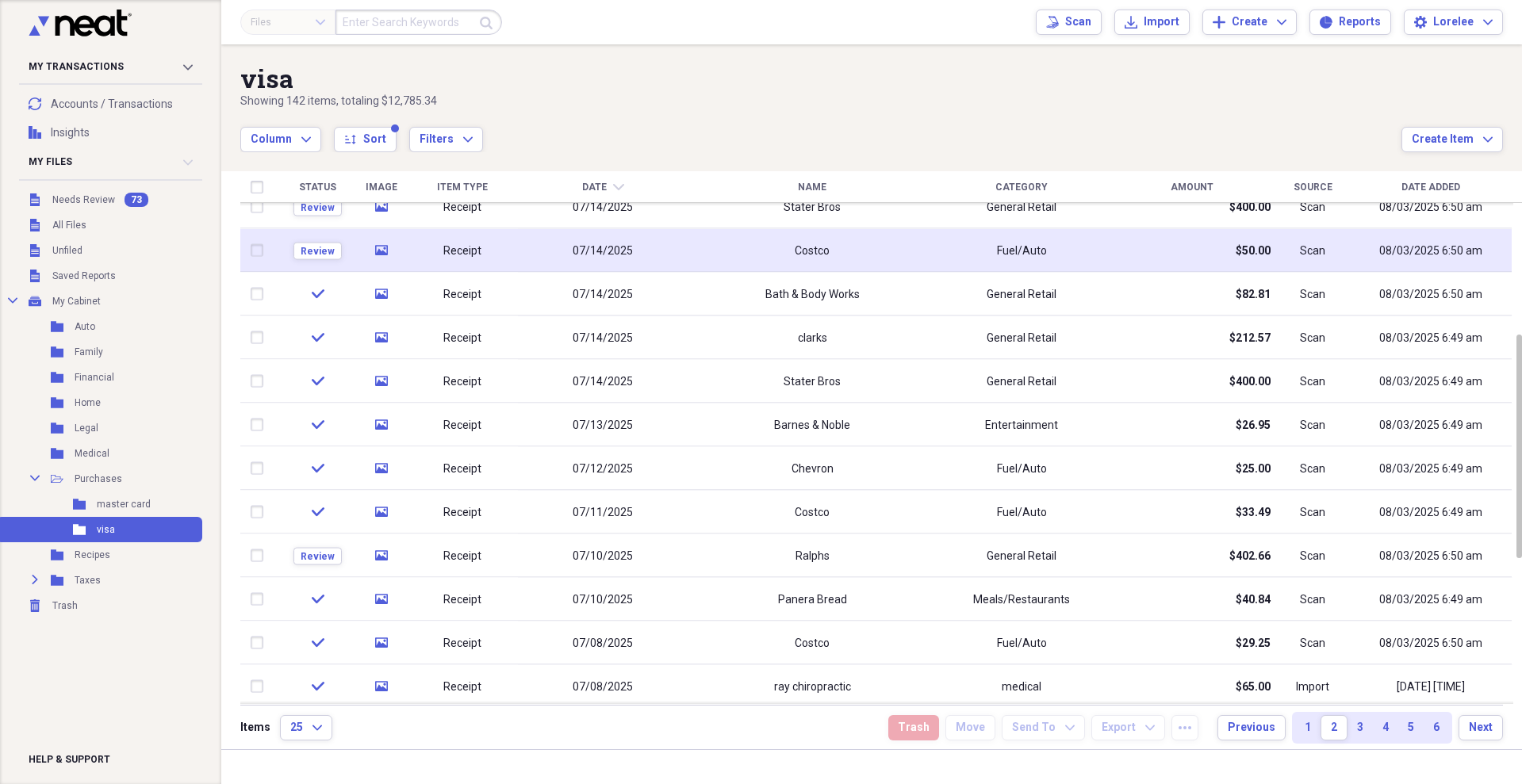 click on "Fuel/Auto" at bounding box center [1022, 250] 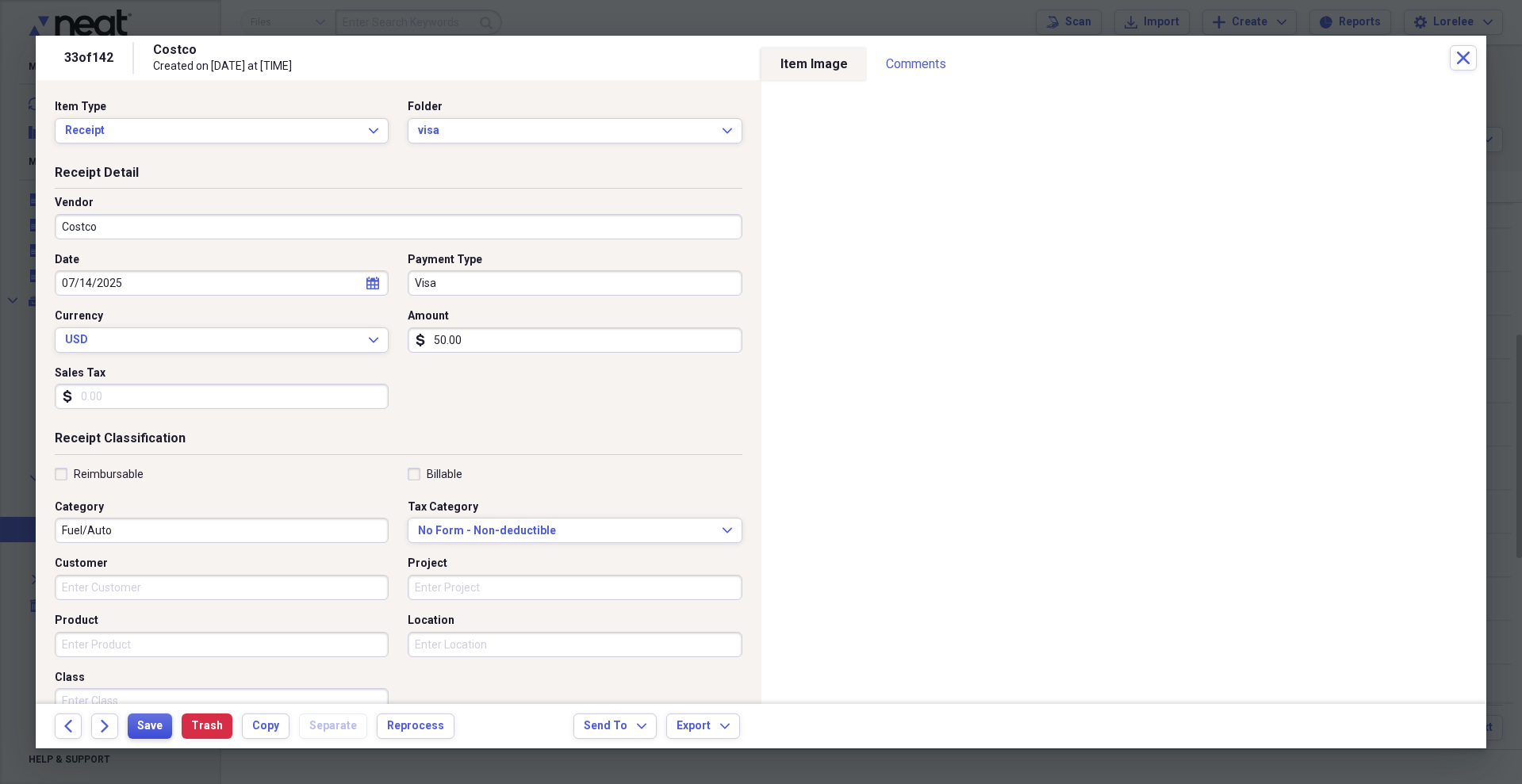 click on "Save" at bounding box center (150, 726) 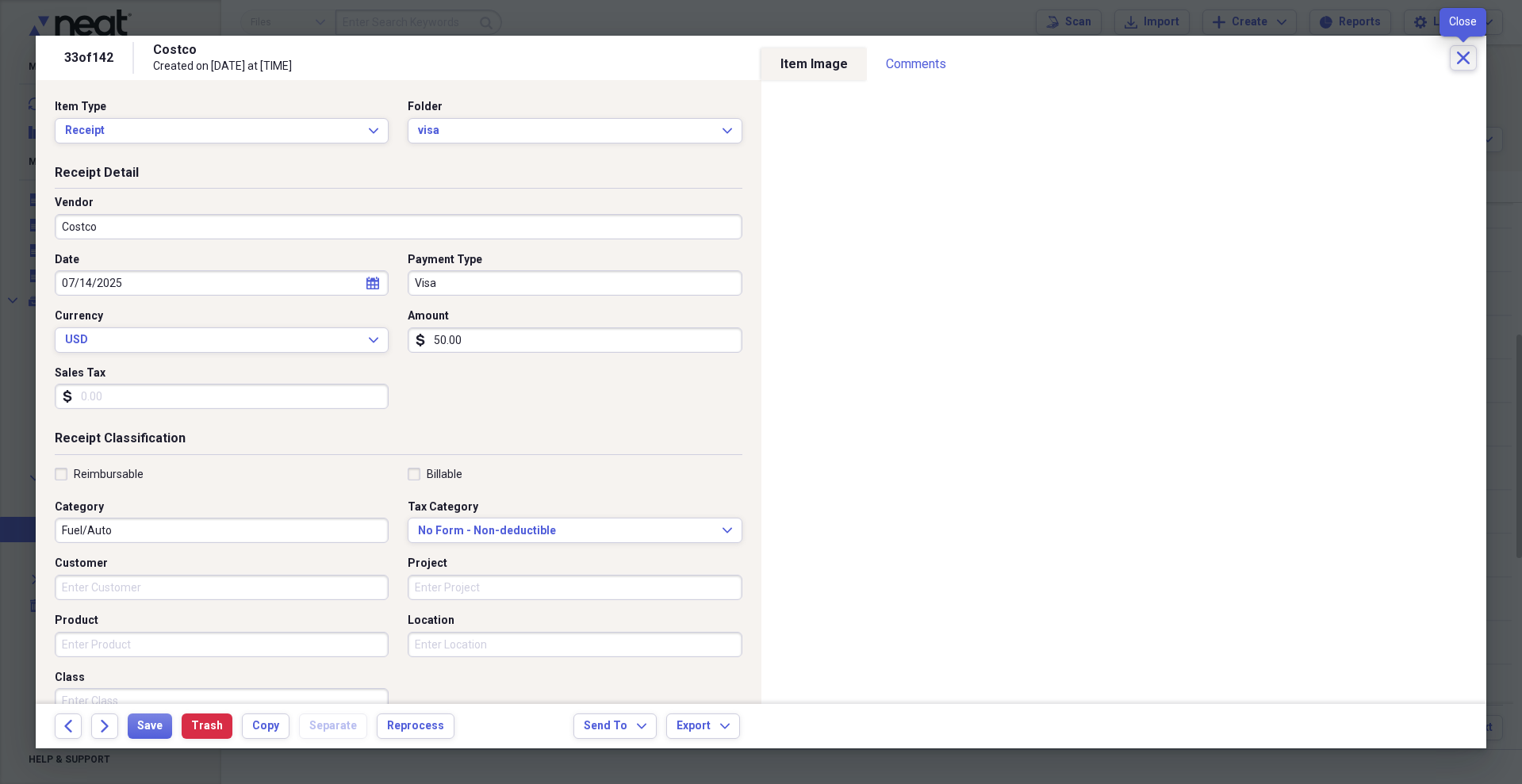 click on "Close" at bounding box center [1463, 58] 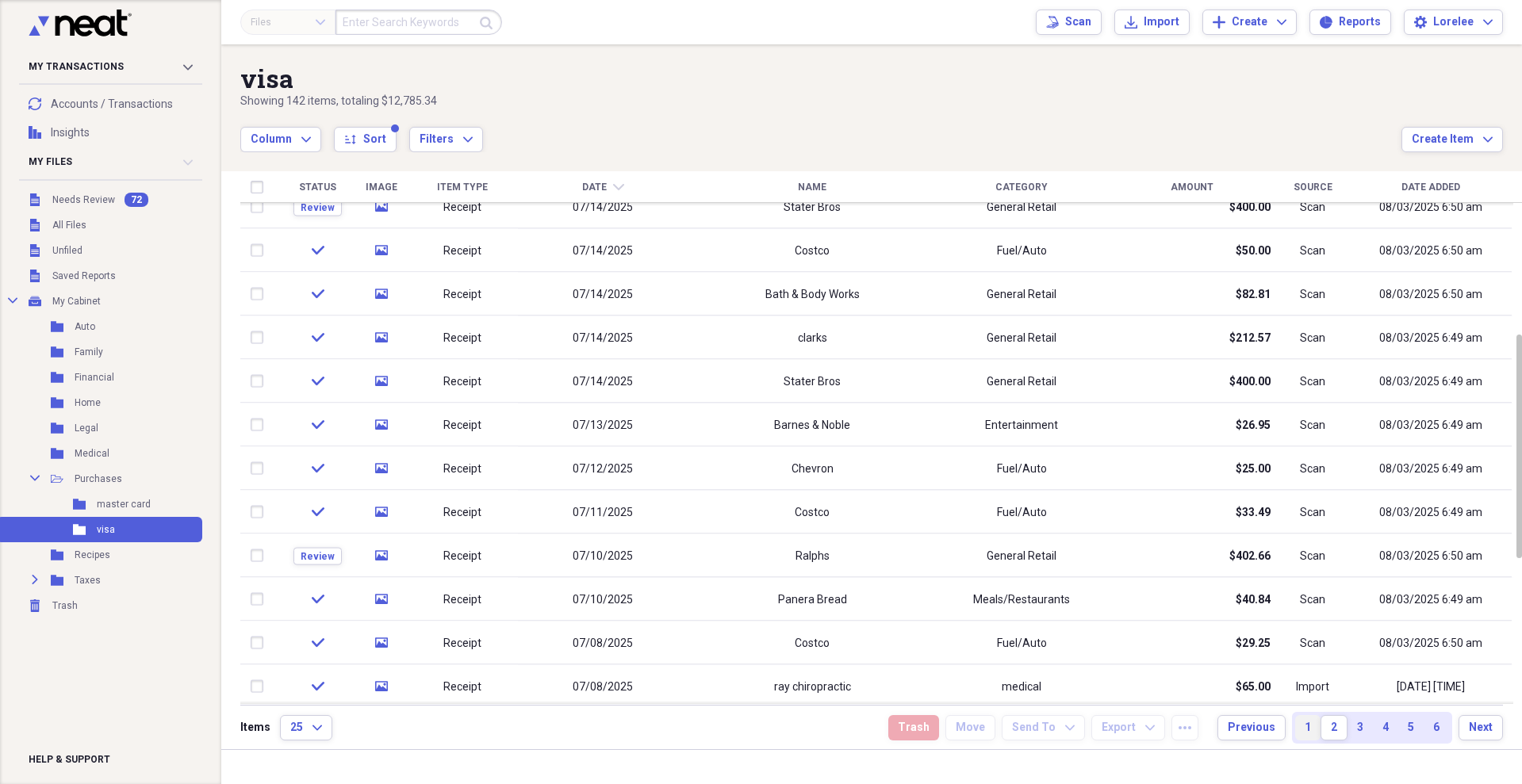 click on "1" at bounding box center (1308, 728) 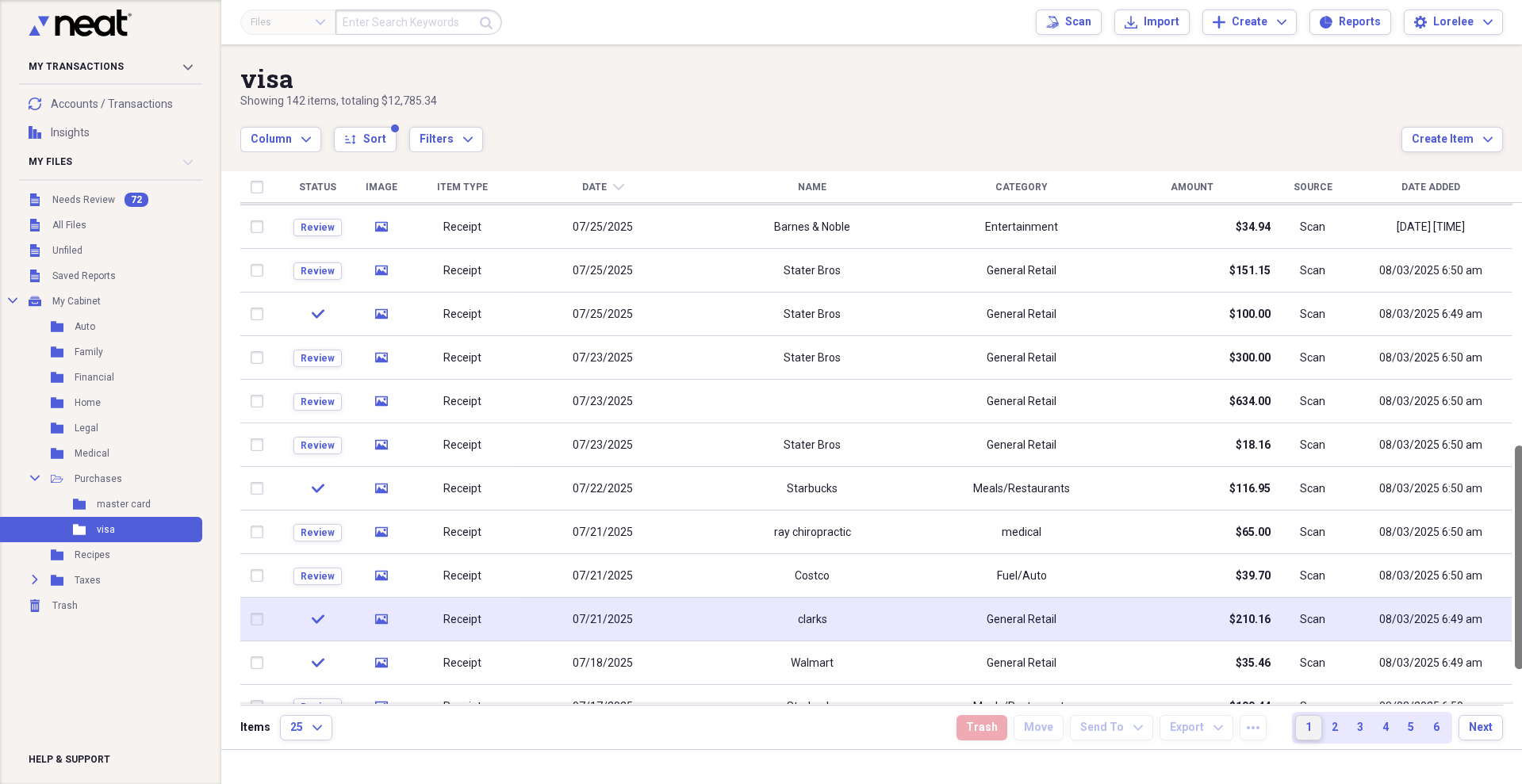 drag, startPoint x: 1513, startPoint y: 389, endPoint x: 1488, endPoint y: 629, distance: 241.29857 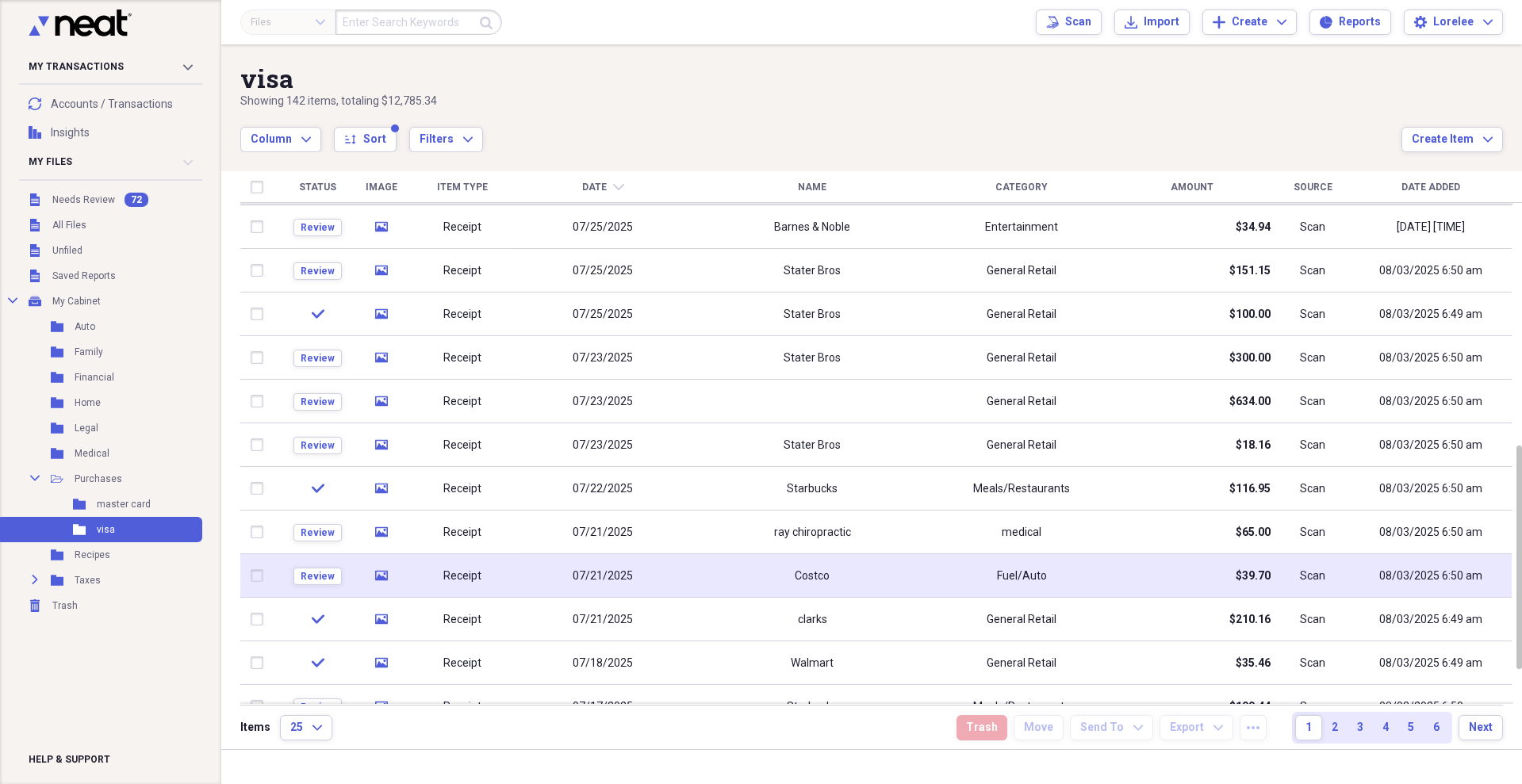 click on "$39.70" at bounding box center [1253, 576] 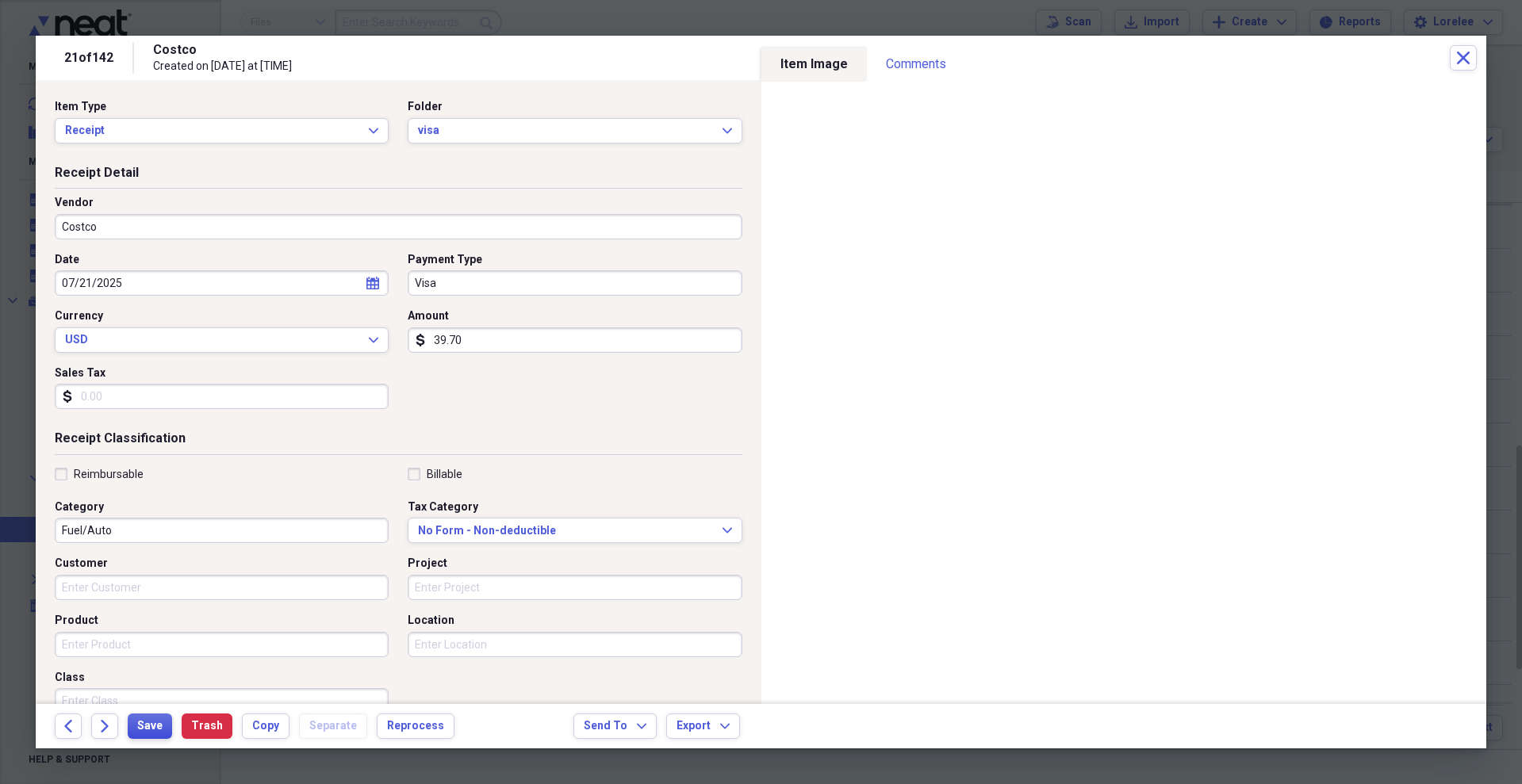 click on "Save" at bounding box center [150, 726] 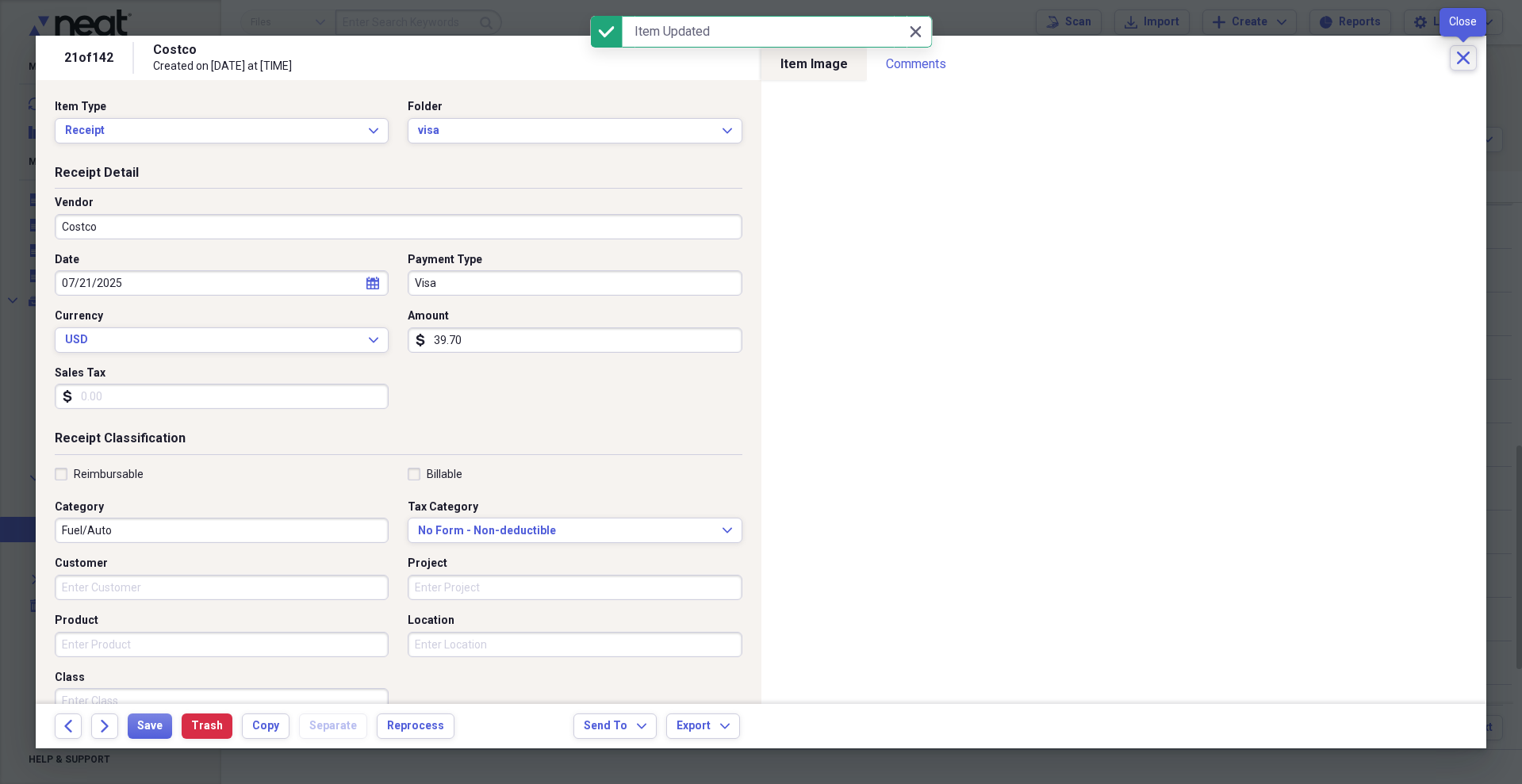 click 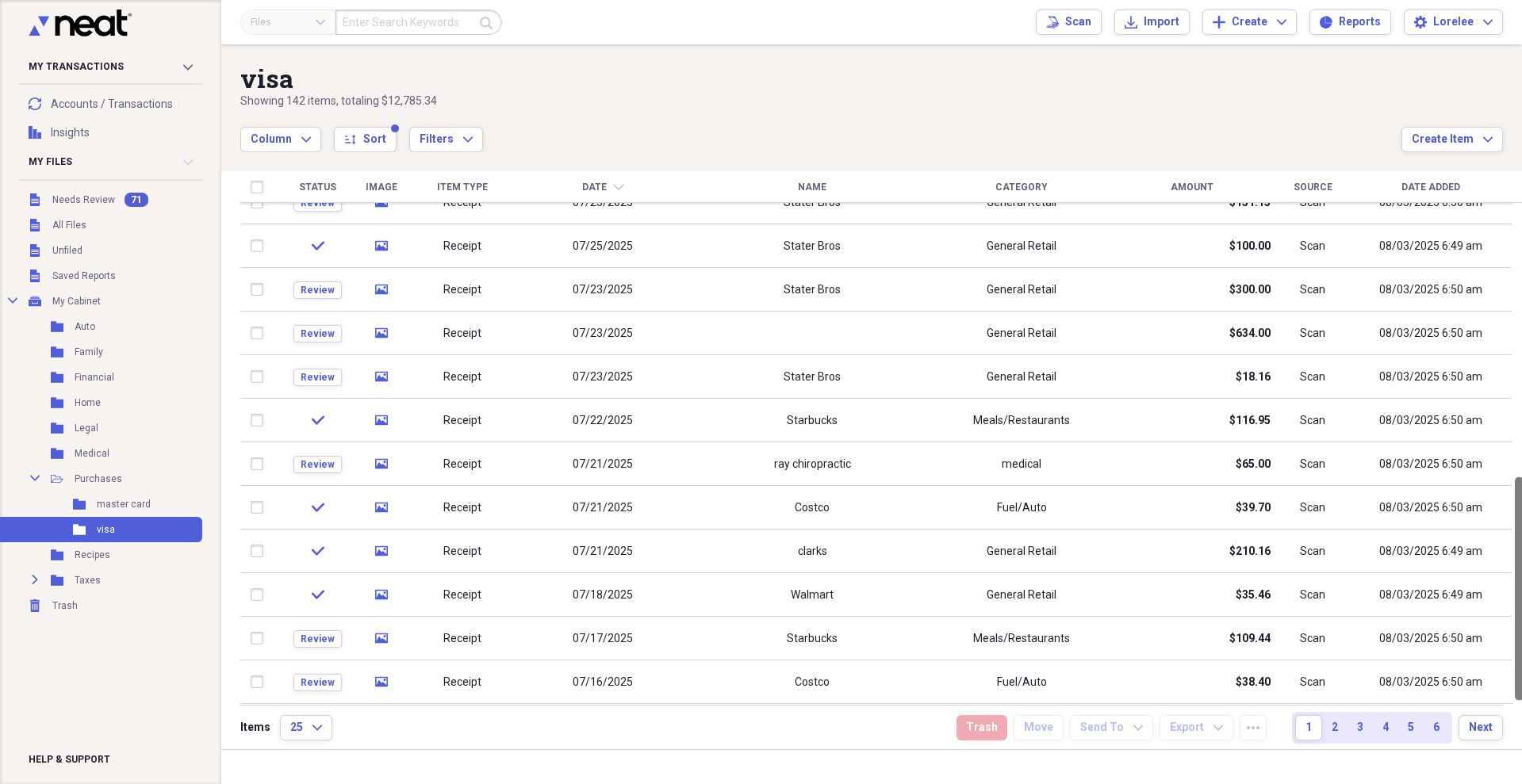 drag, startPoint x: 1515, startPoint y: 522, endPoint x: 1514, endPoint y: 594, distance: 72.00694 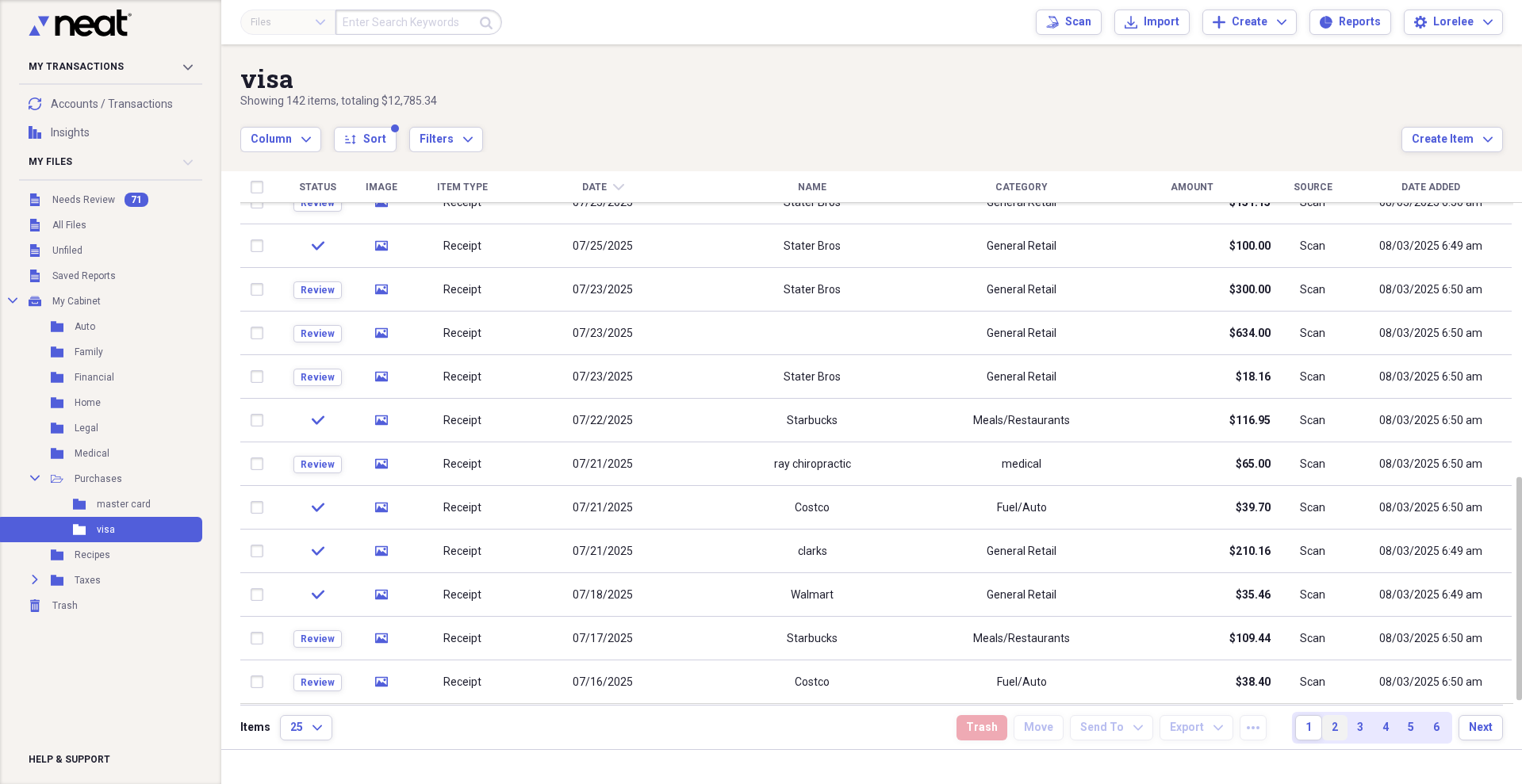 click on "2" at bounding box center [1335, 728] 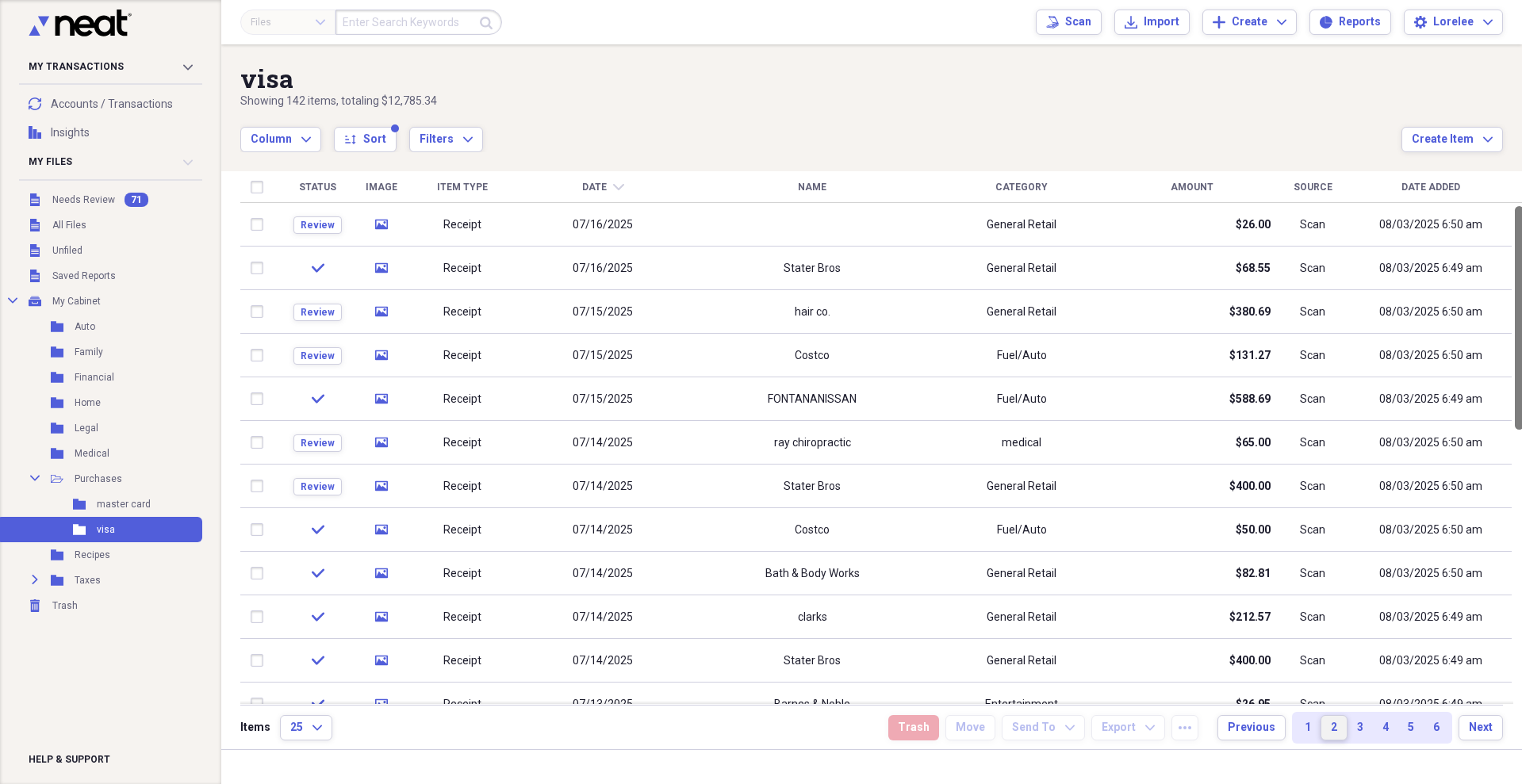 drag, startPoint x: 1514, startPoint y: 306, endPoint x: 1513, endPoint y: 293, distance: 13.0384 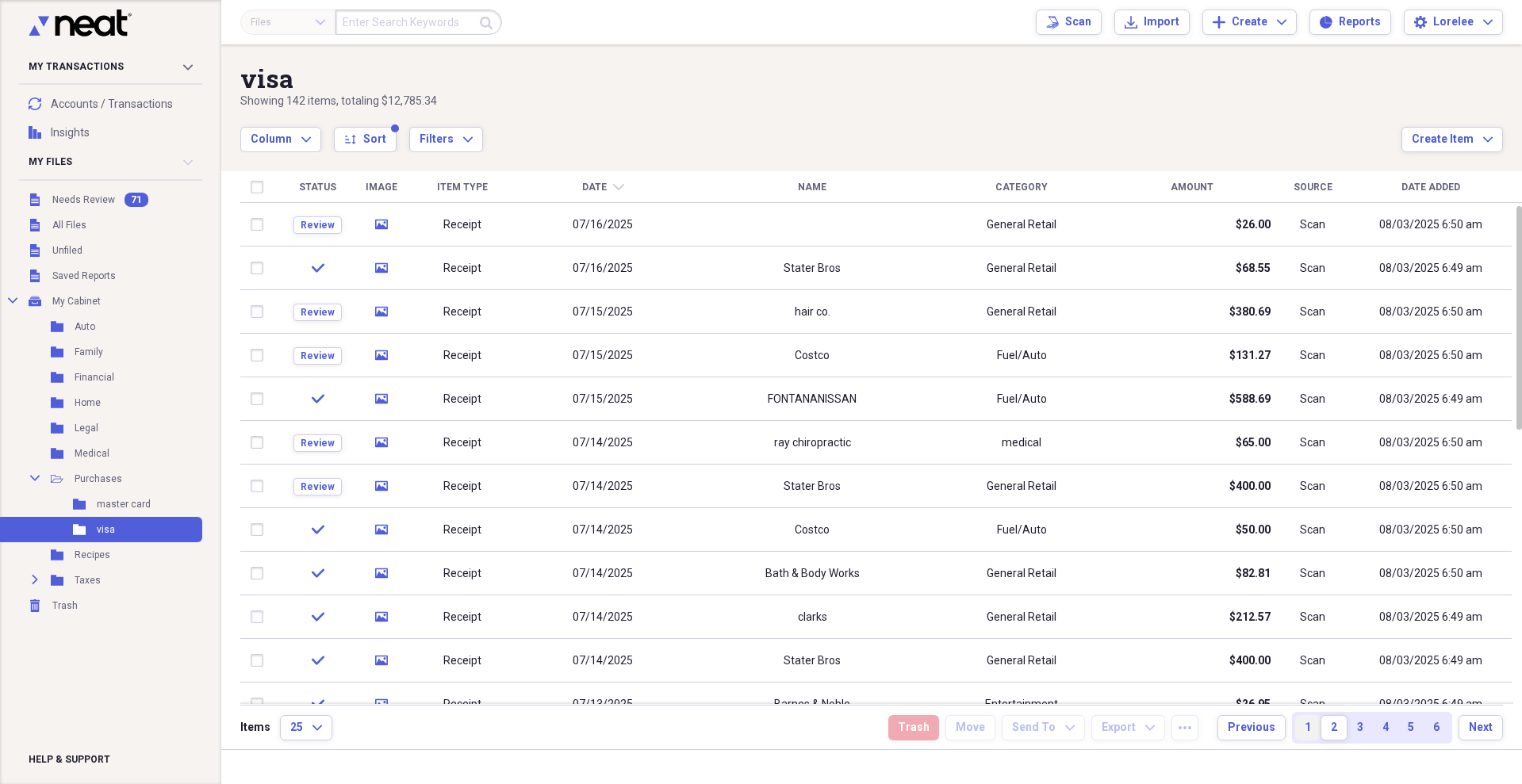 click on "1" at bounding box center (1308, 728) 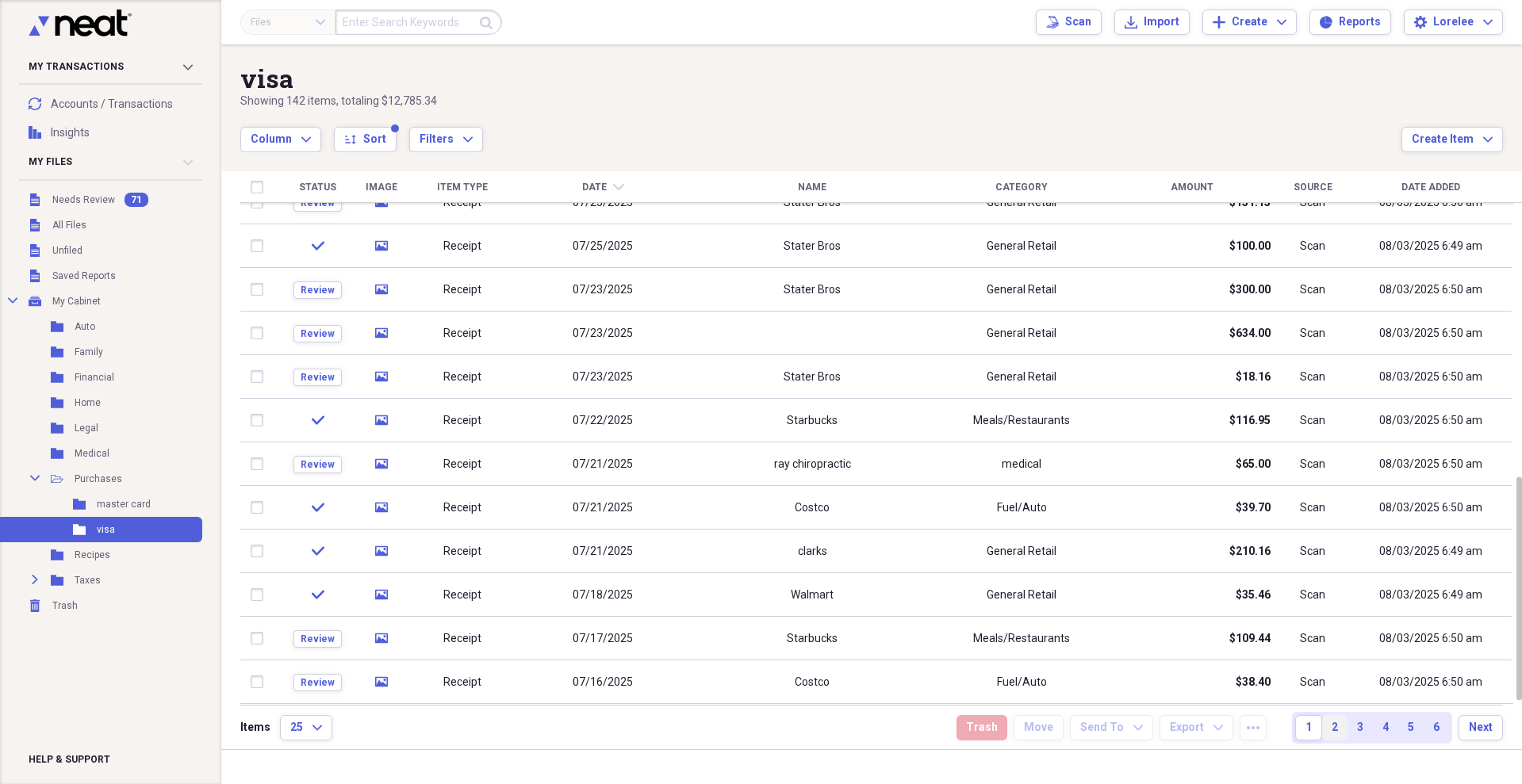 click on "2" at bounding box center [1335, 728] 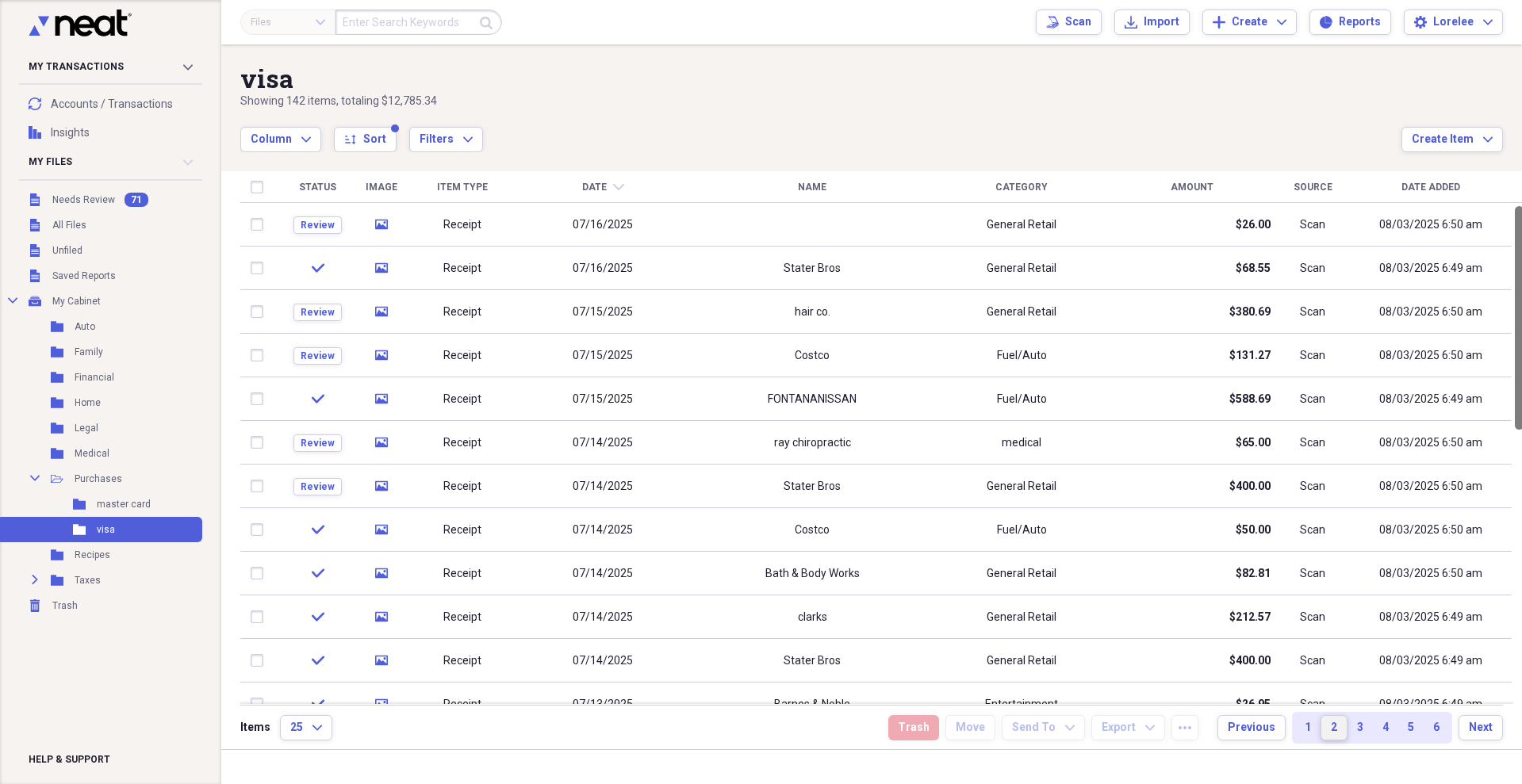 drag, startPoint x: 1513, startPoint y: 300, endPoint x: 1513, endPoint y: 259, distance: 41 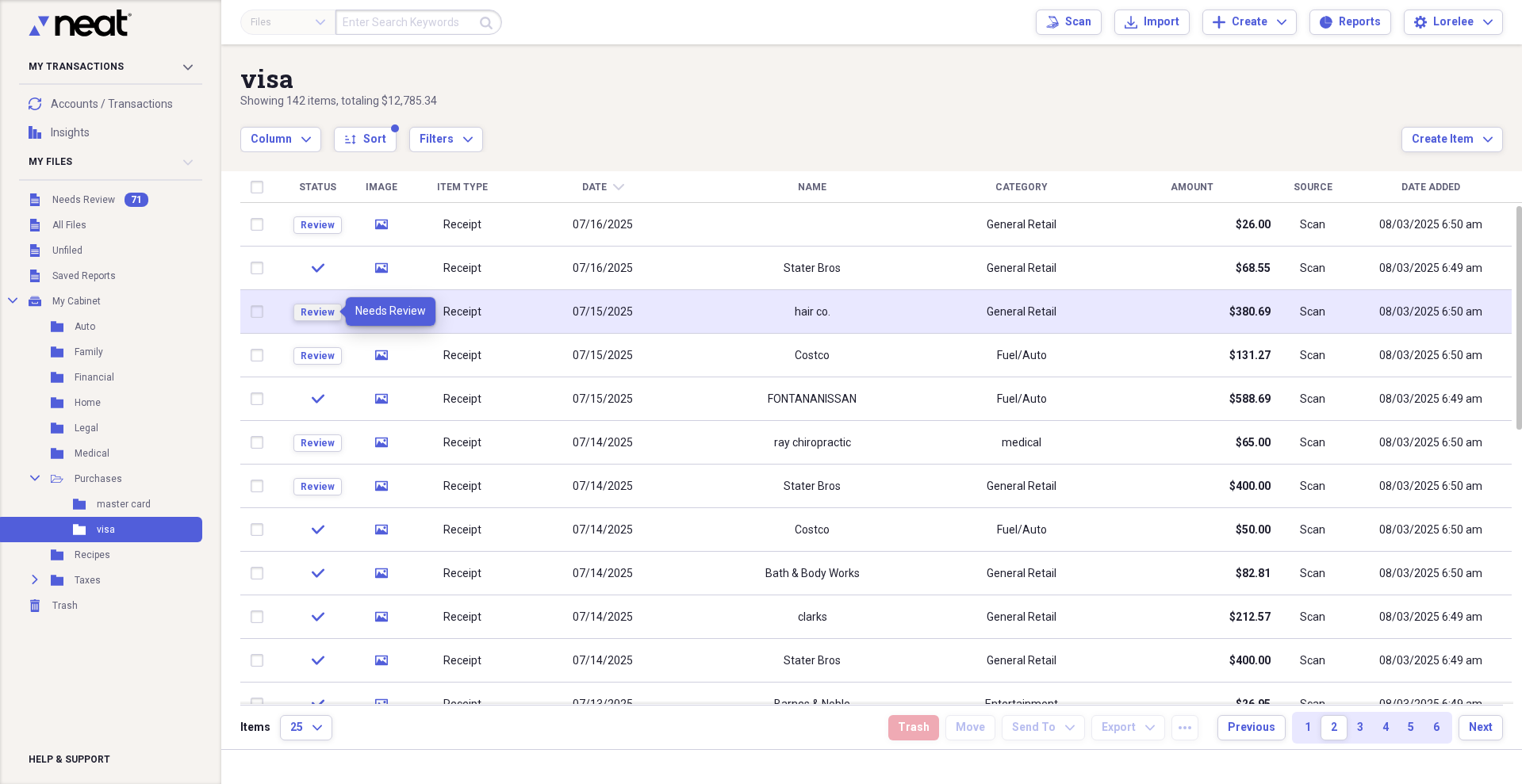 click on "Review" at bounding box center (317, 312) 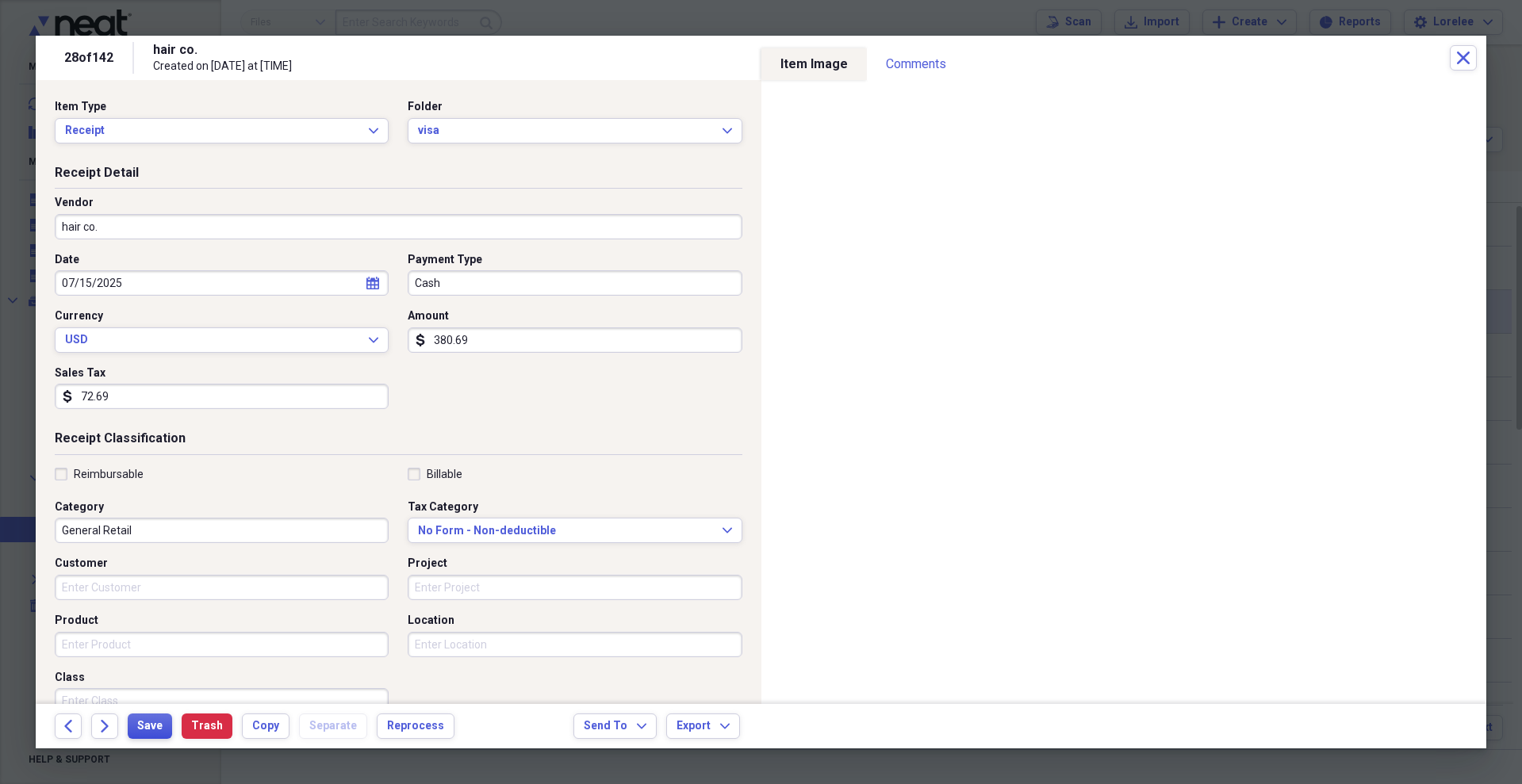 click on "Save" at bounding box center [150, 726] 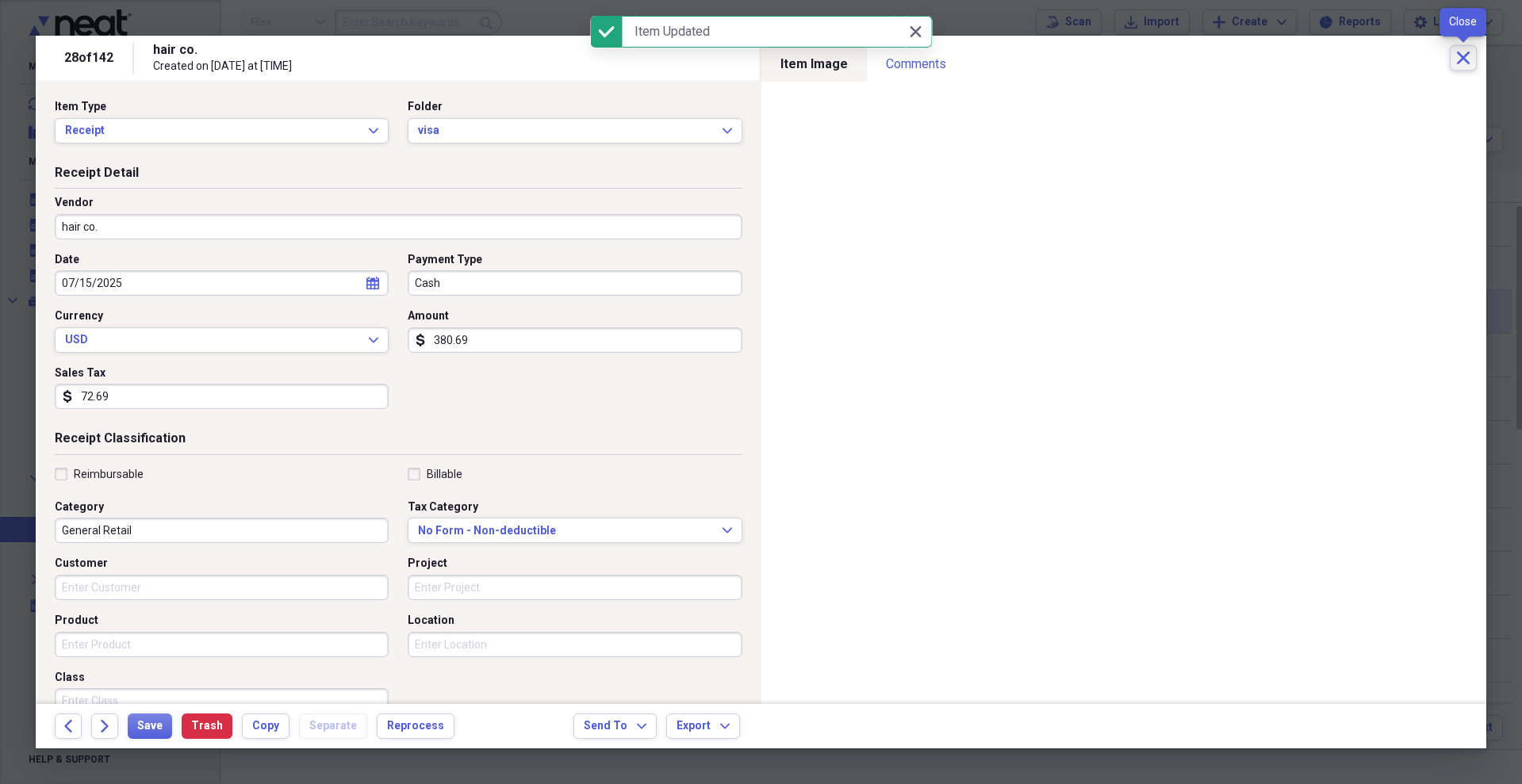 click 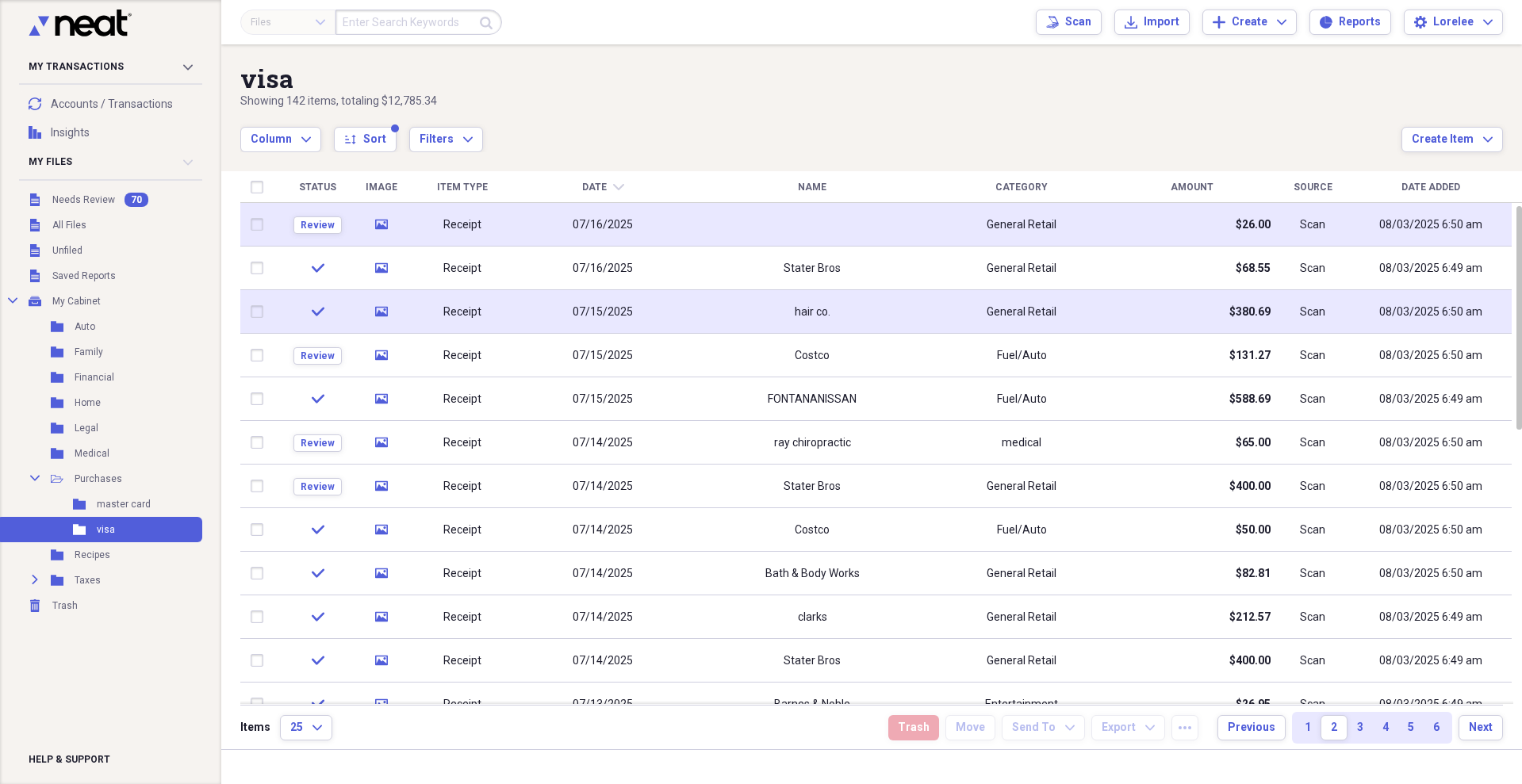 click at bounding box center (812, 224) 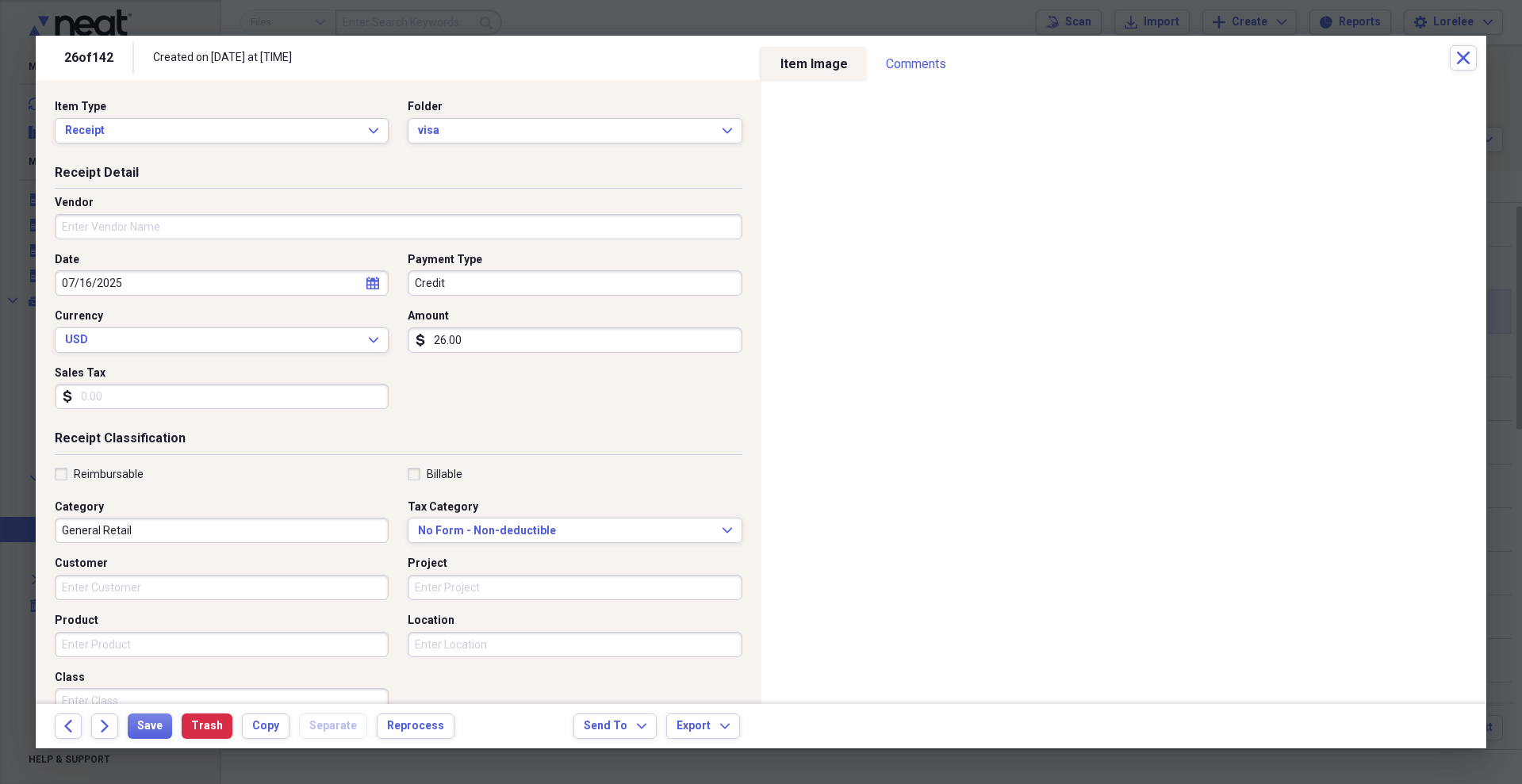 click on "Vendor" at bounding box center (398, 227) 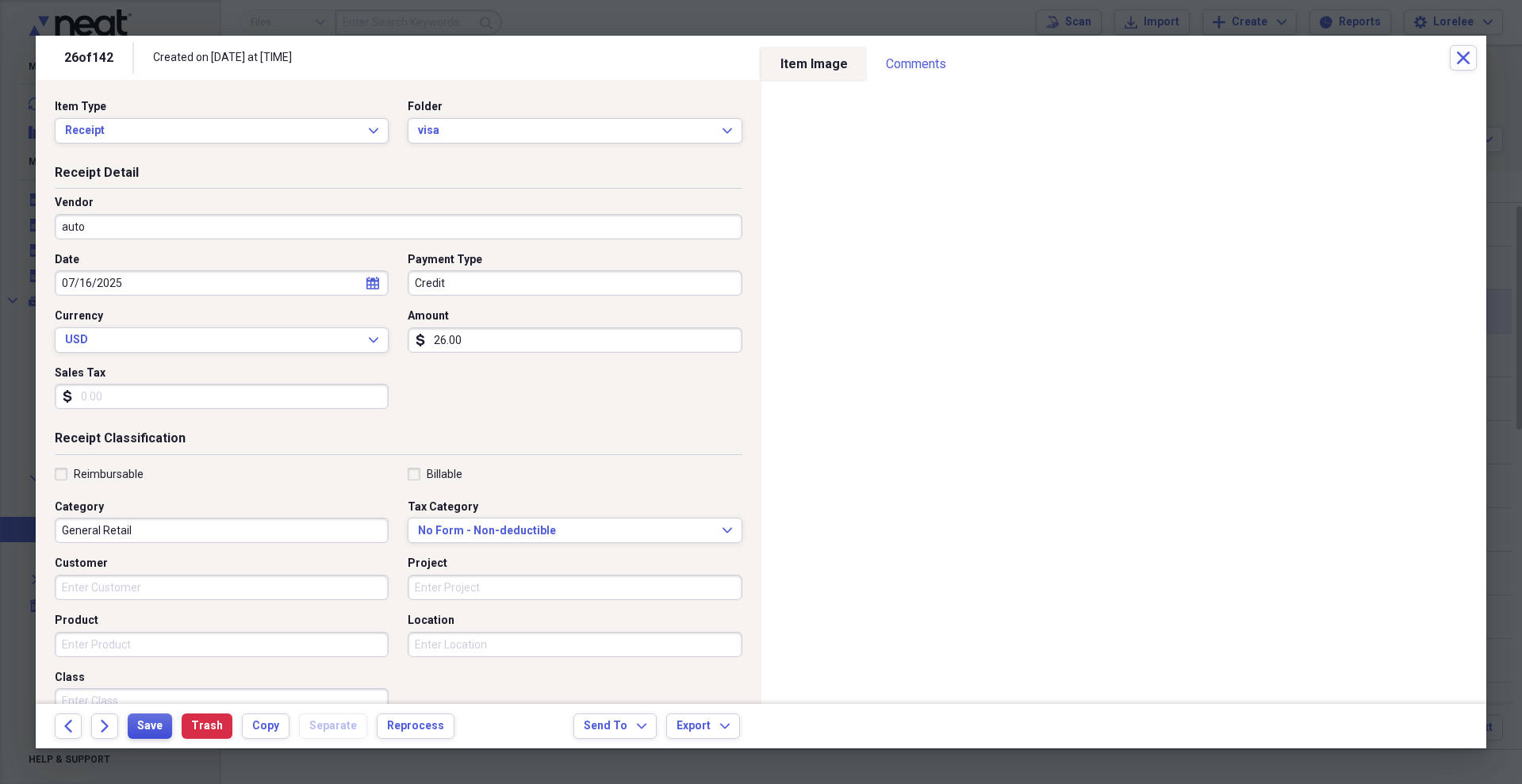 type on "auto" 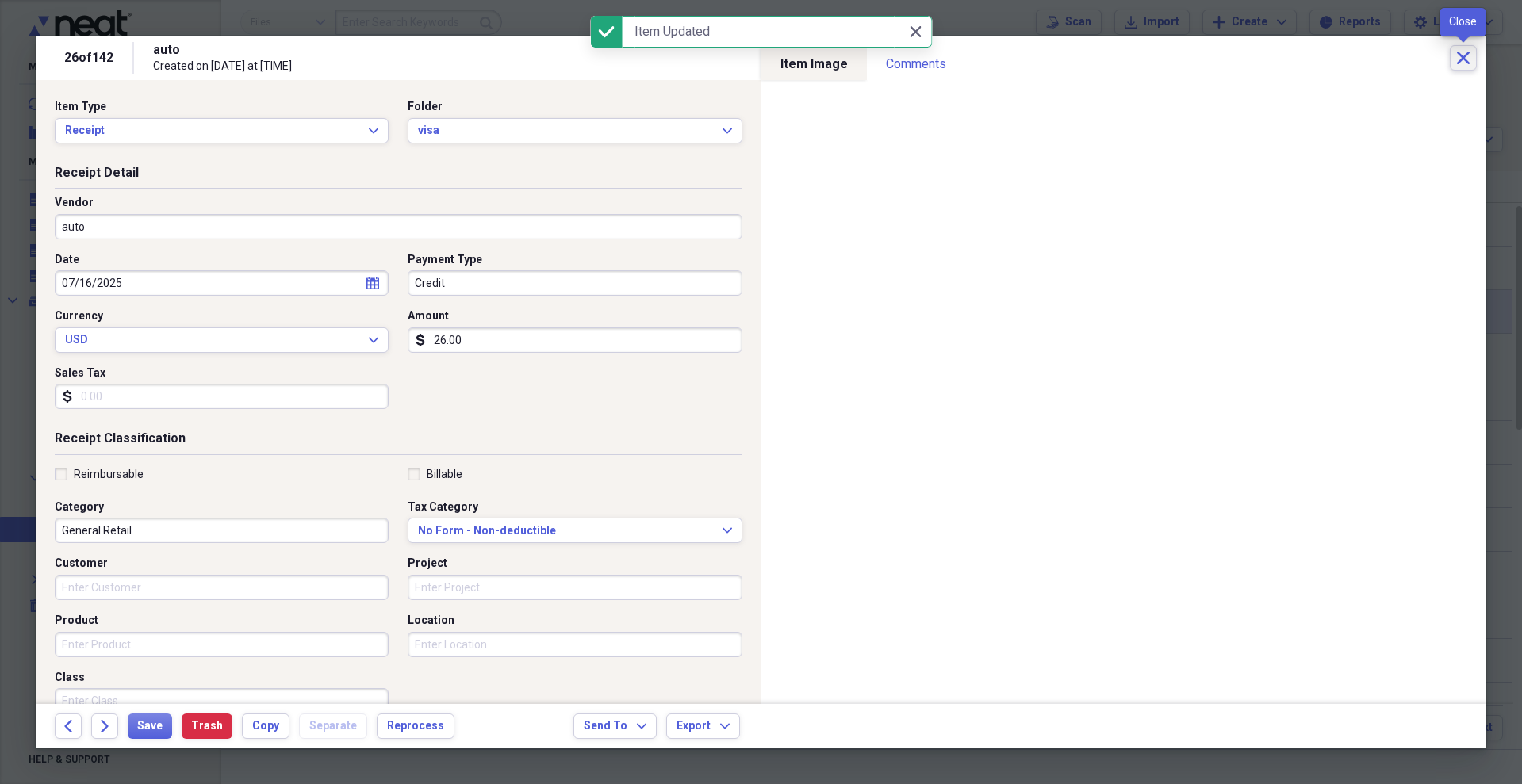 click on "Close" at bounding box center [1463, 58] 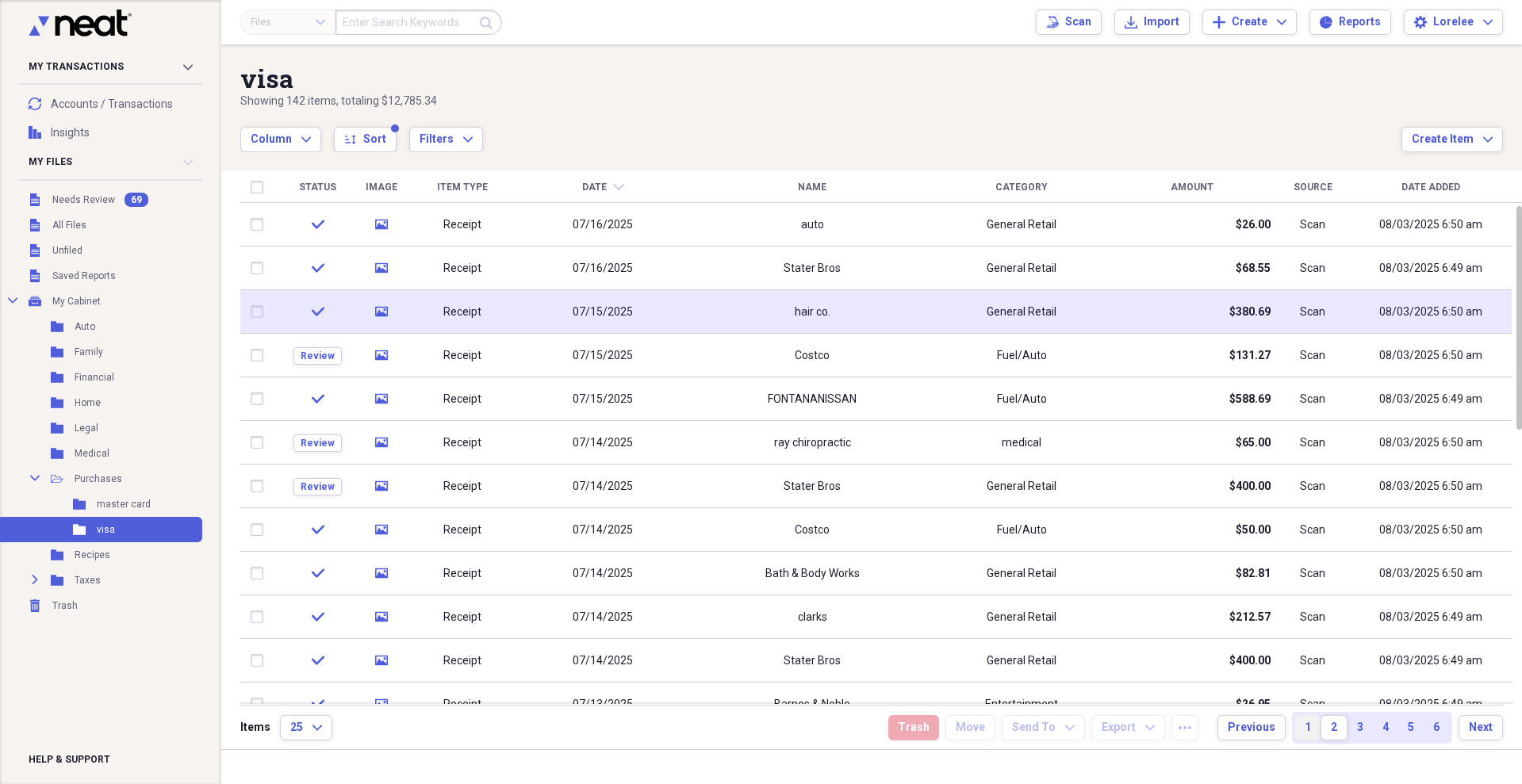 click on "1" at bounding box center (1308, 728) 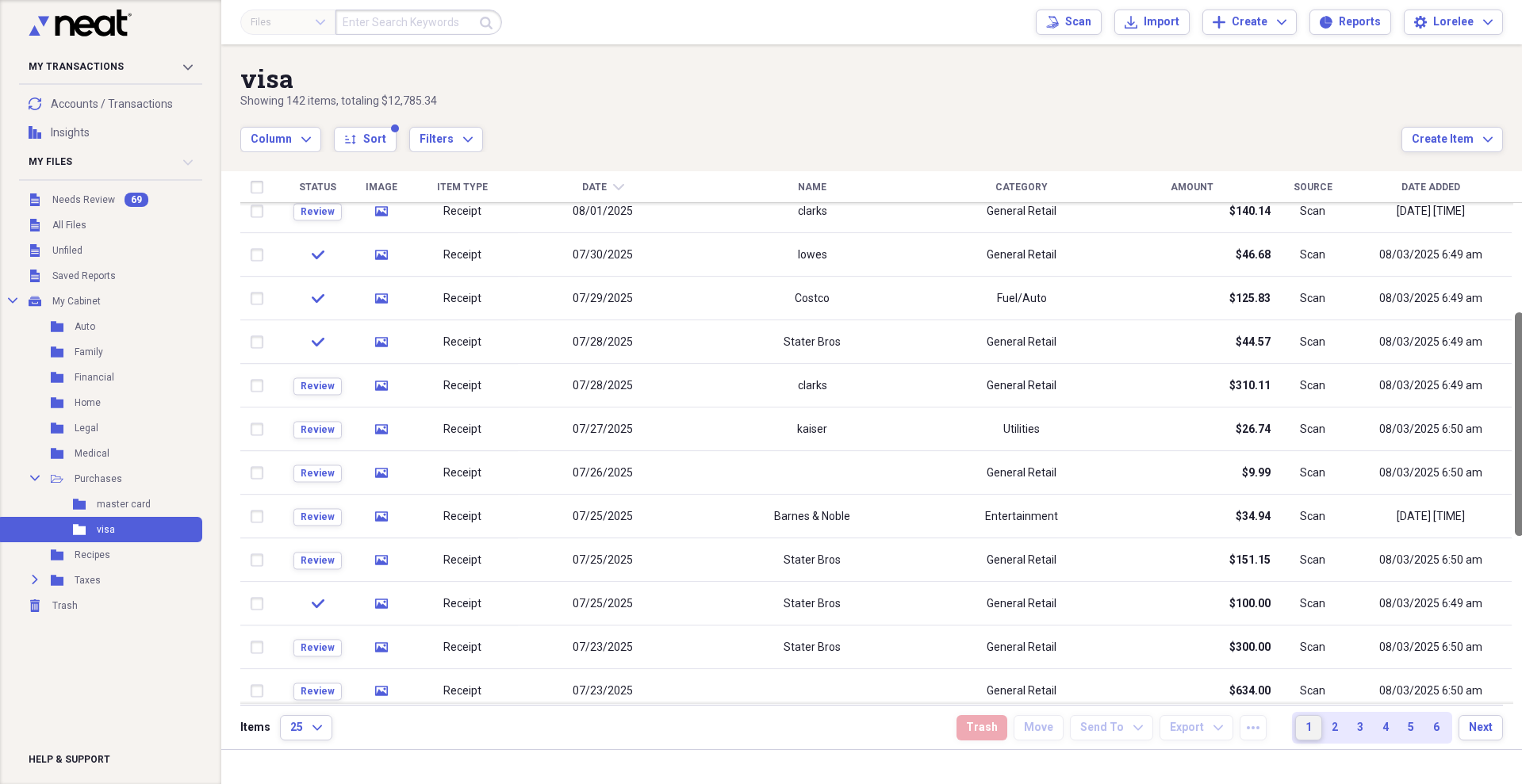 drag, startPoint x: 1516, startPoint y: 403, endPoint x: 1510, endPoint y: 520, distance: 117.15375 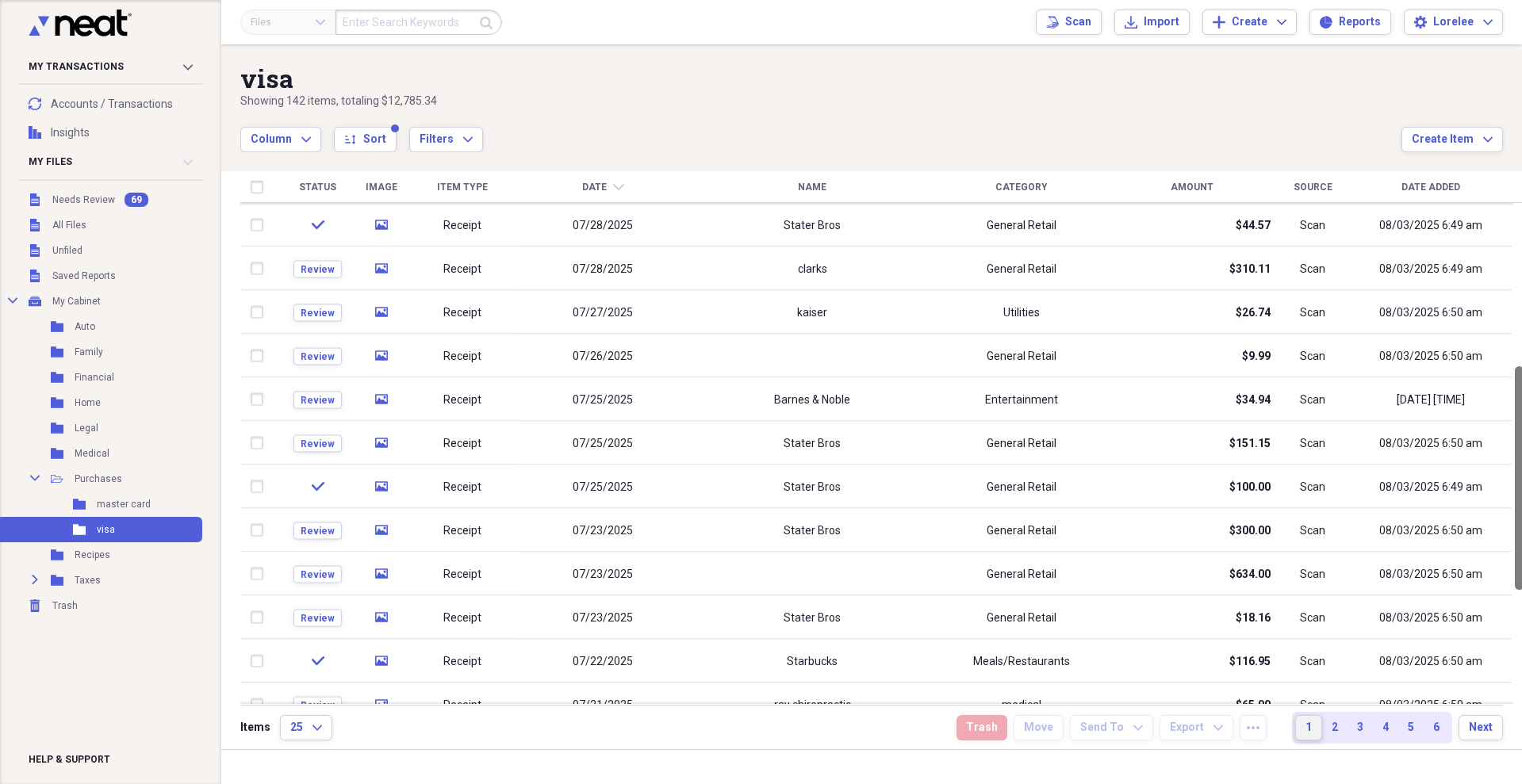 drag, startPoint x: 1513, startPoint y: 481, endPoint x: 1514, endPoint y: 524, distance: 43.01163 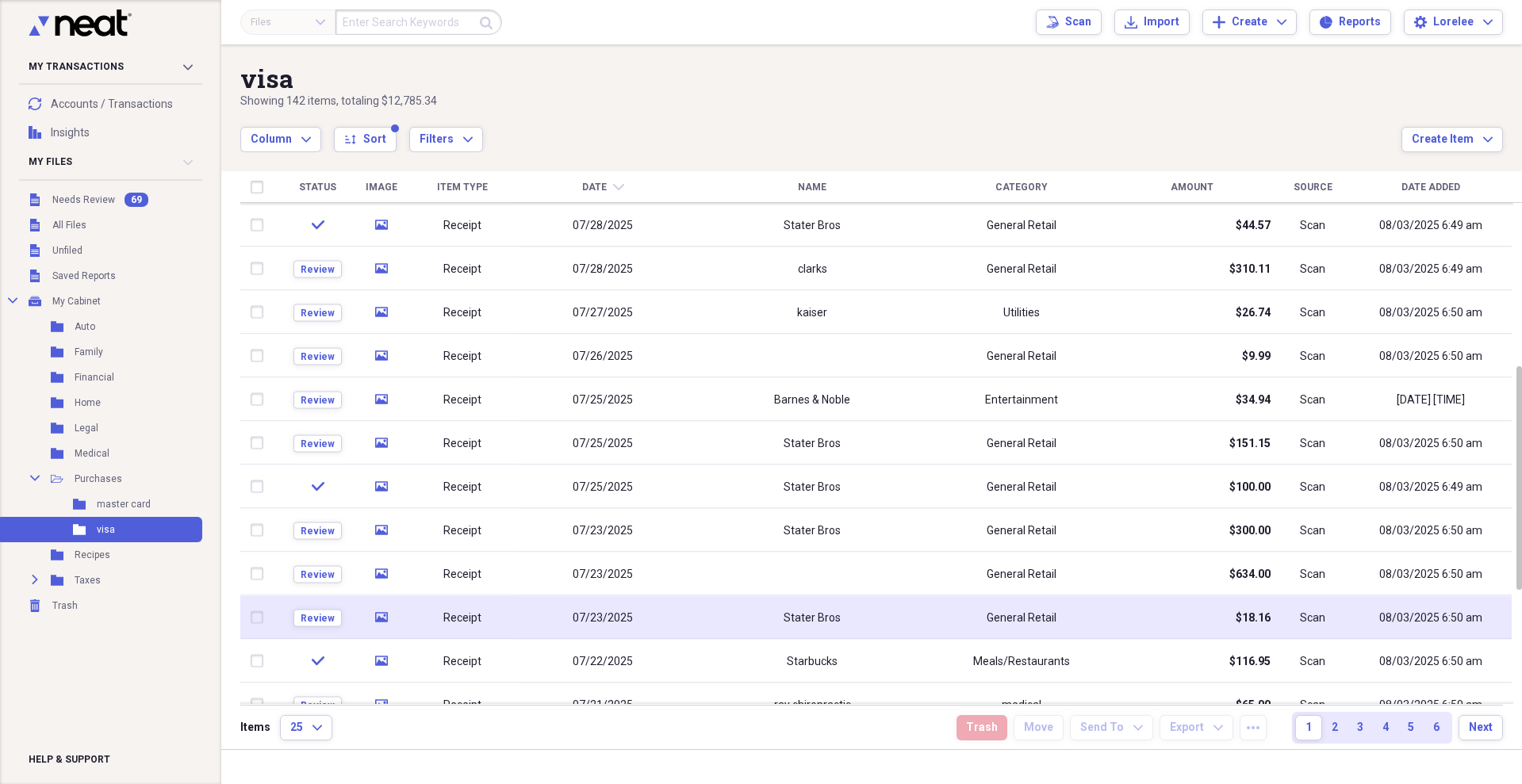 click on "$18.16" at bounding box center [1191, 618] 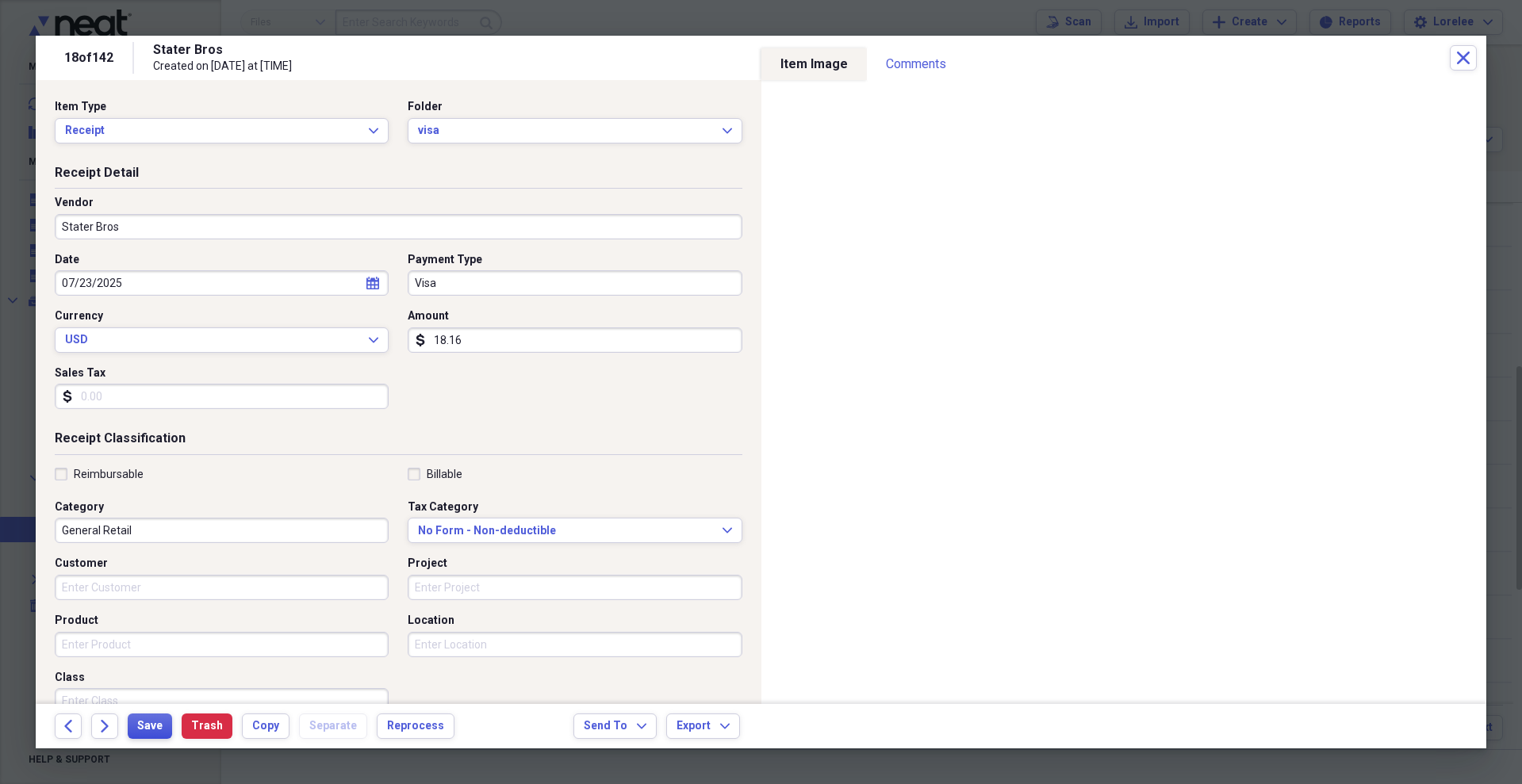 click on "Save" at bounding box center (150, 726) 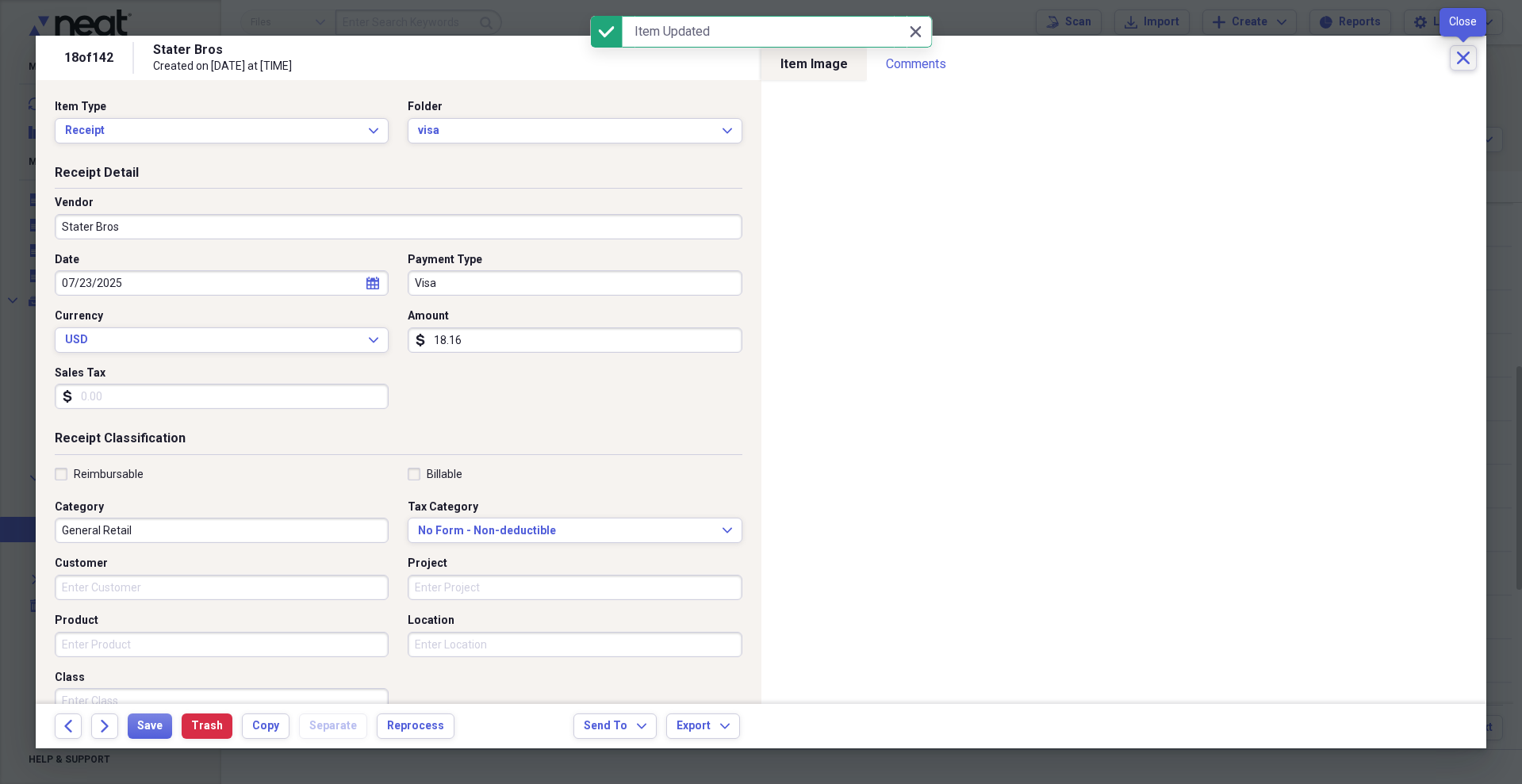 click on "Close" 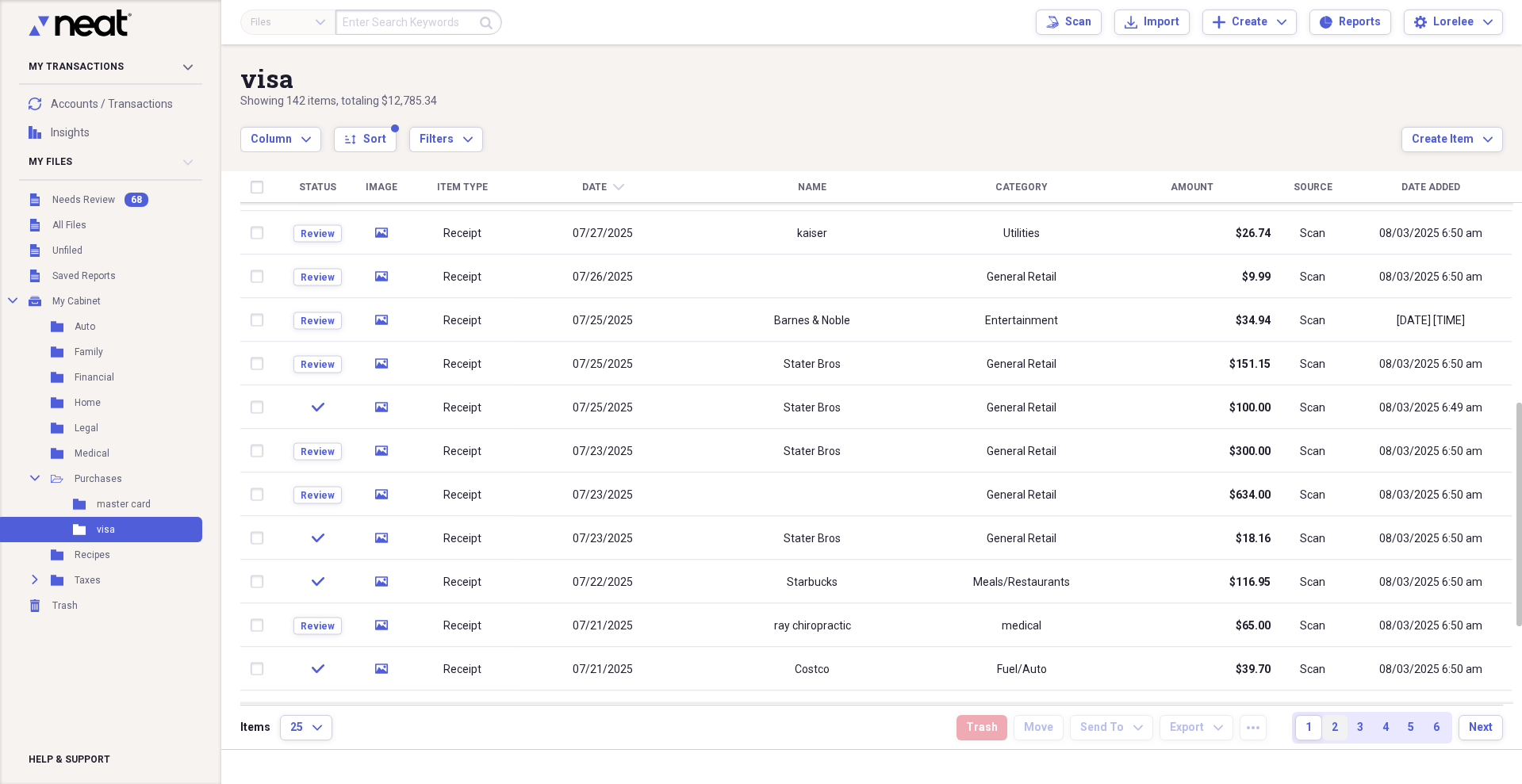 click on "2" at bounding box center [1335, 728] 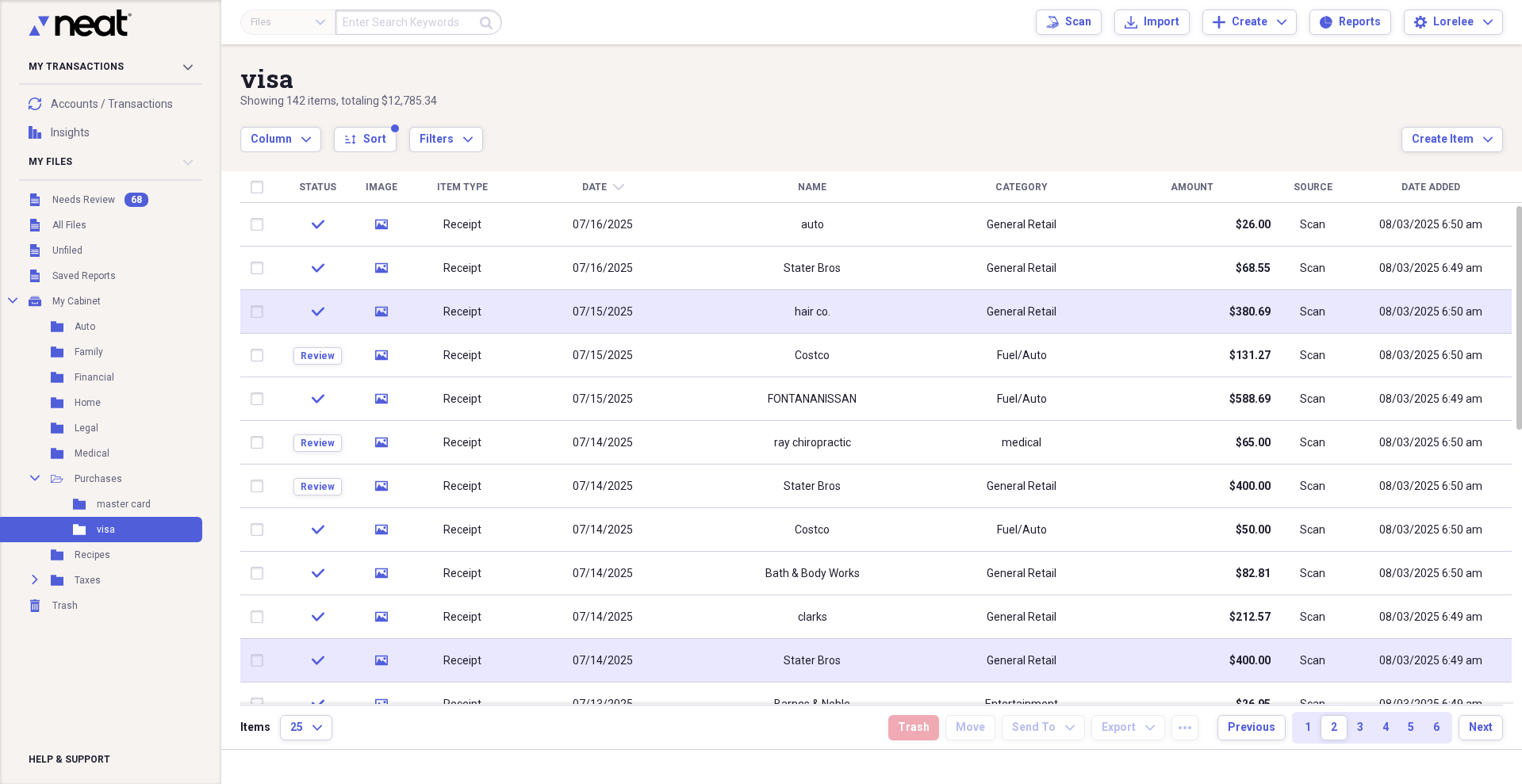click on "$400.00" at bounding box center [1250, 661] 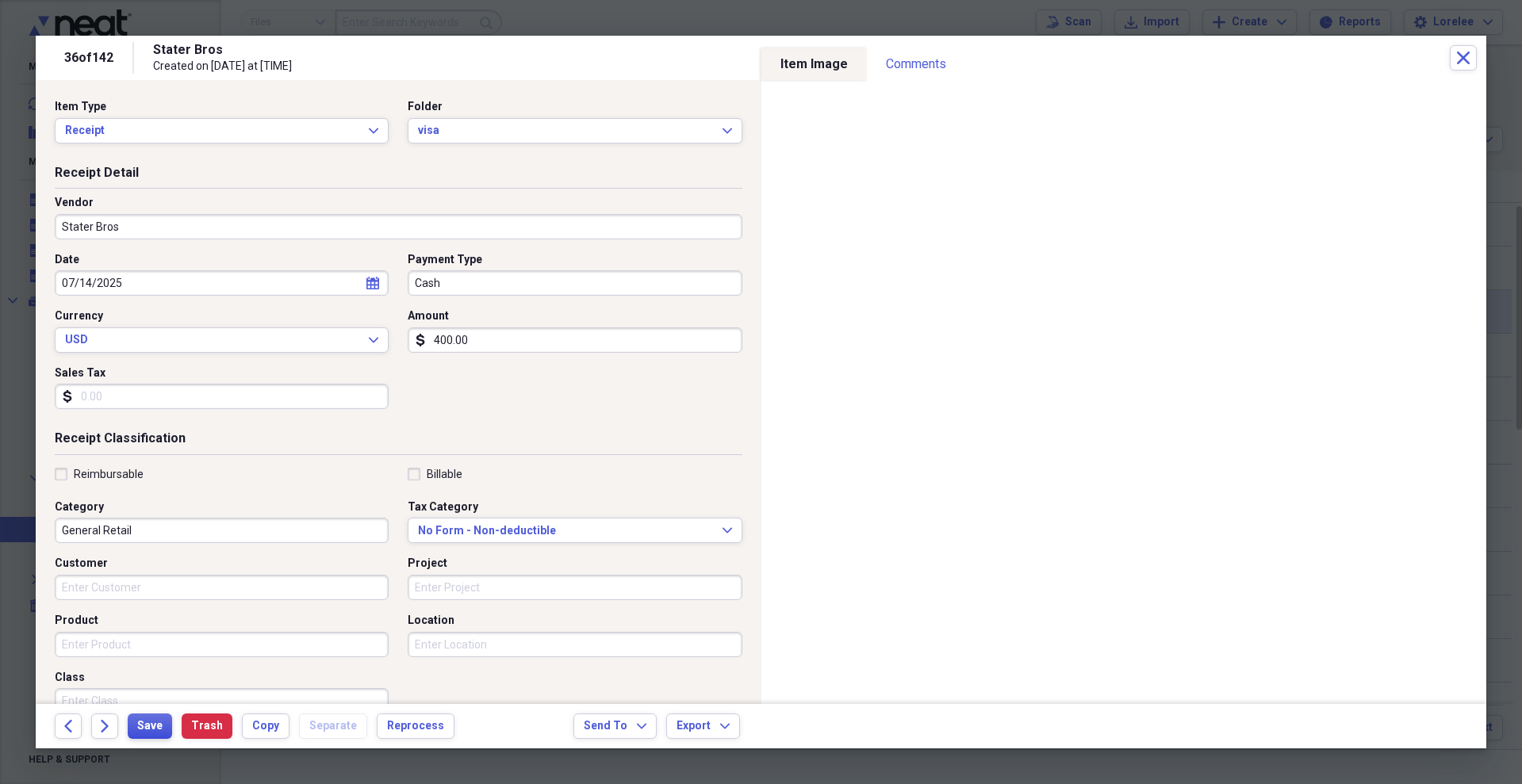click on "Save" at bounding box center (150, 726) 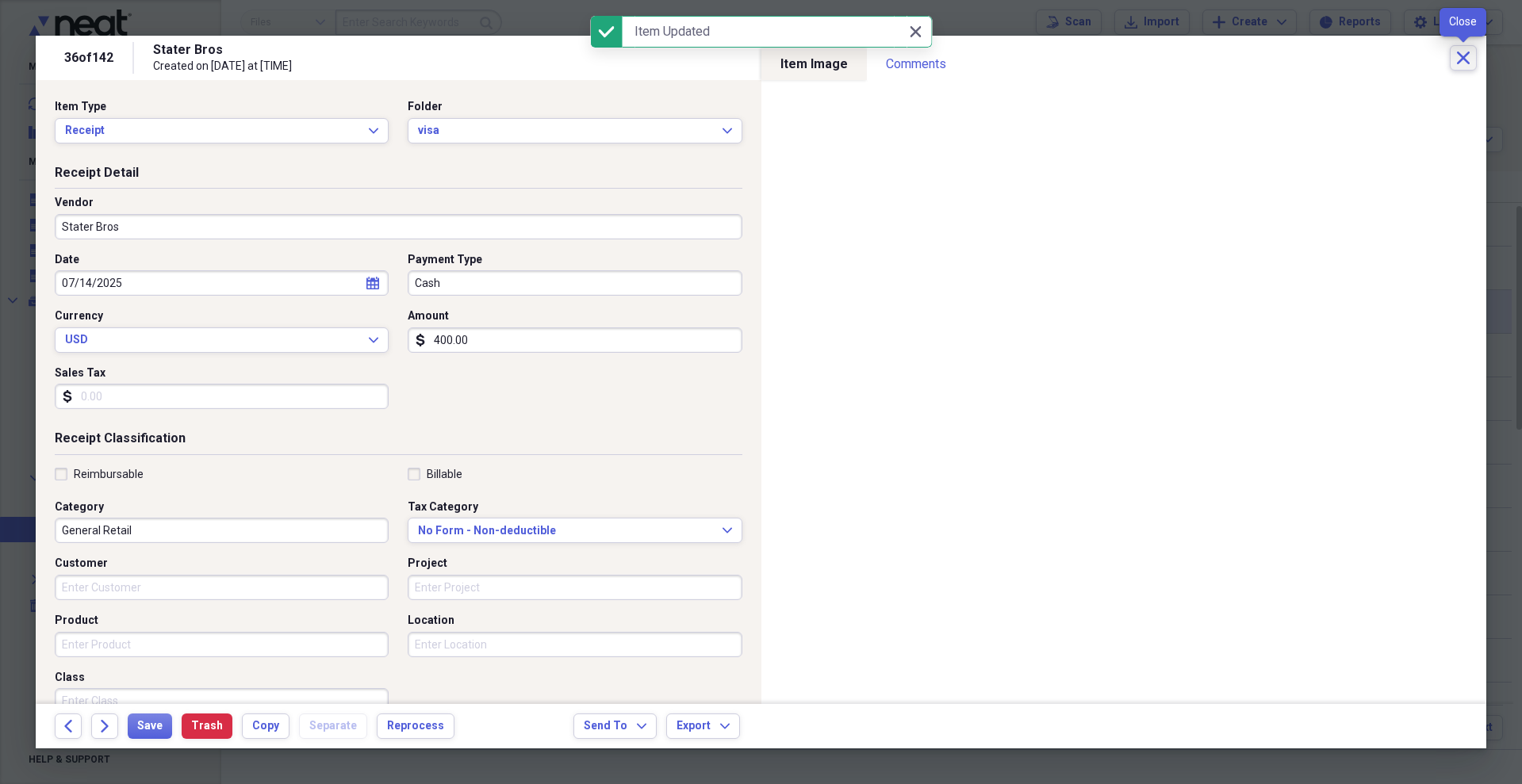 click on "Close" 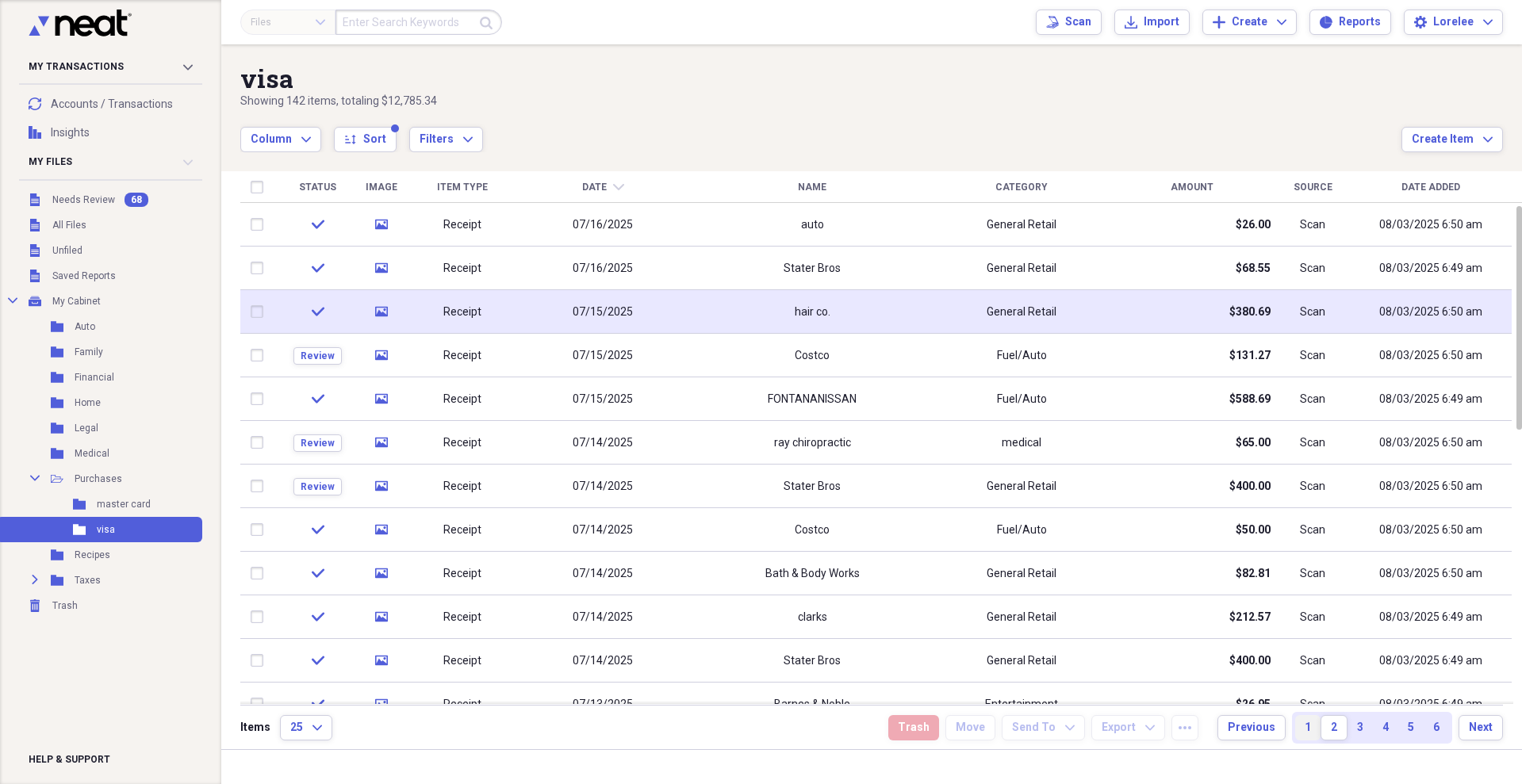 click on "1" at bounding box center [1308, 728] 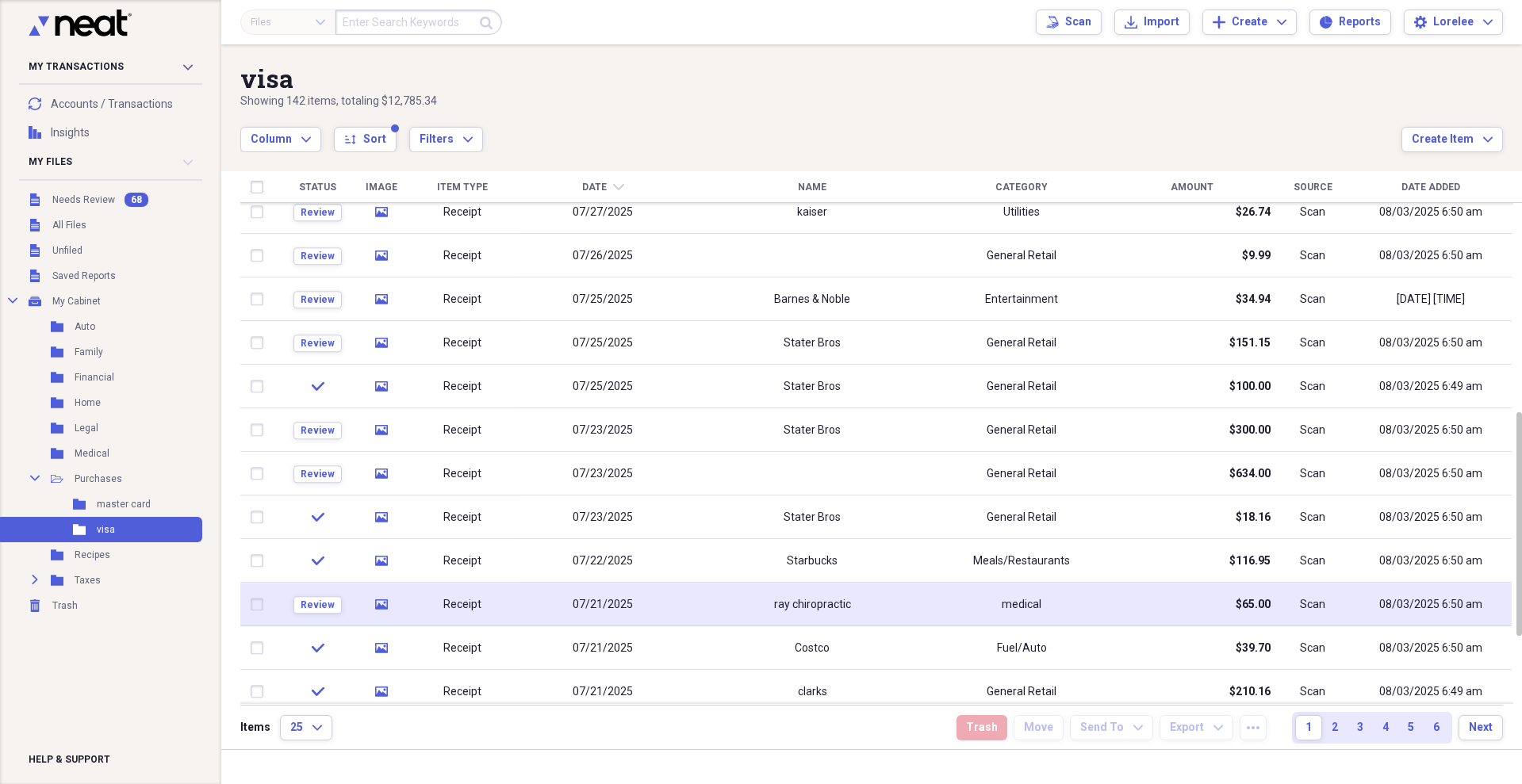 click on "$65.00" at bounding box center (1191, 604) 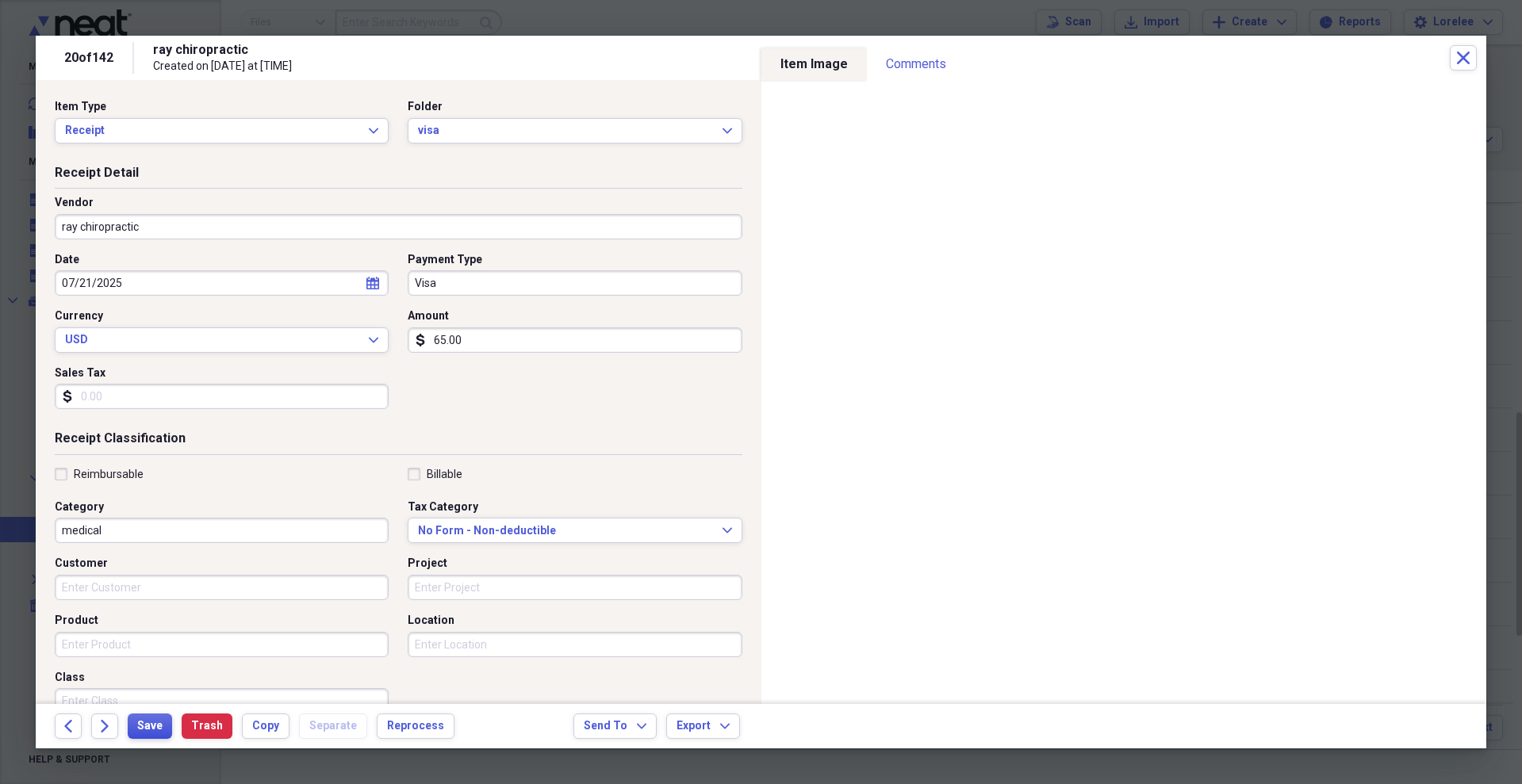 click on "Save" at bounding box center [150, 726] 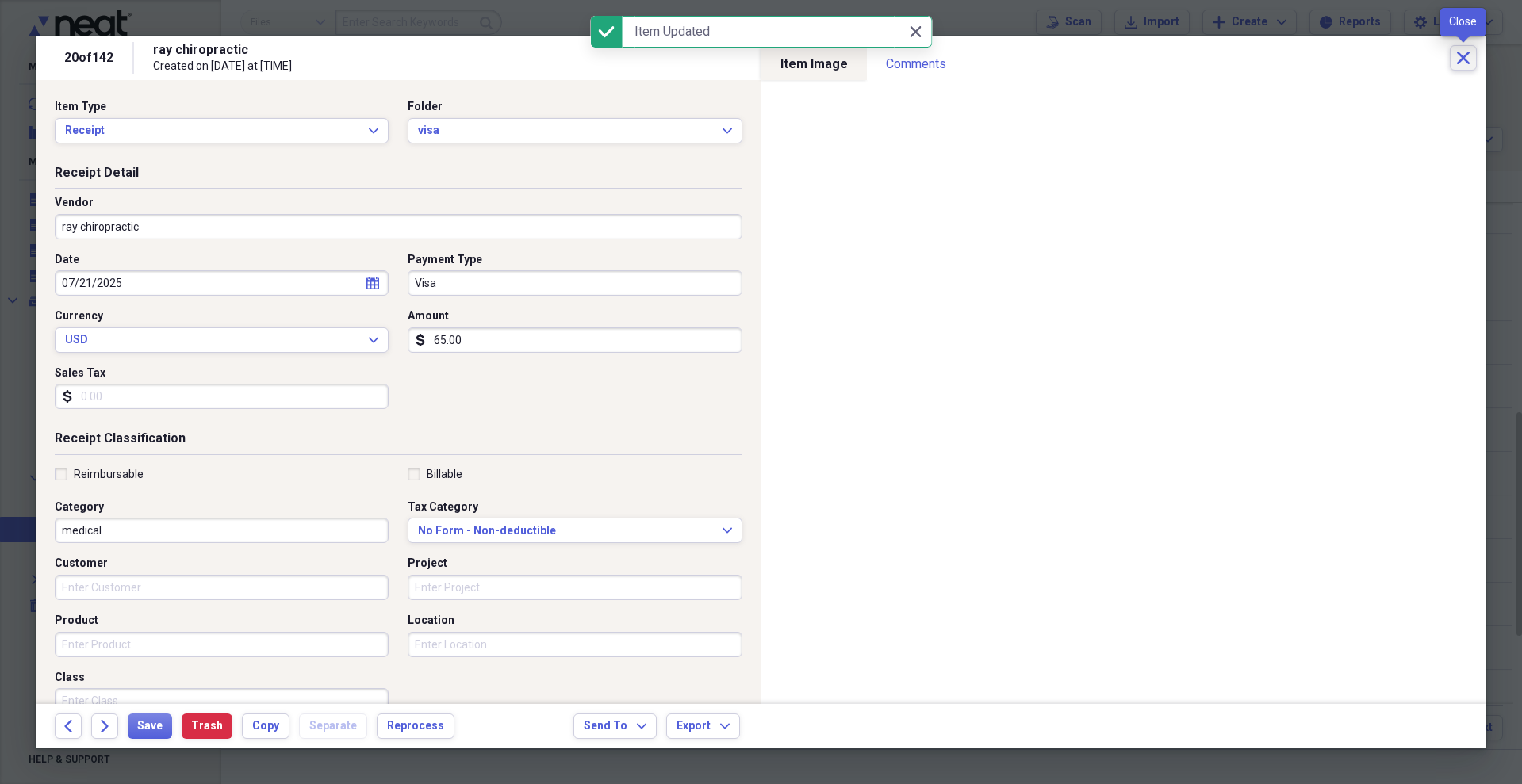 click on "Close" 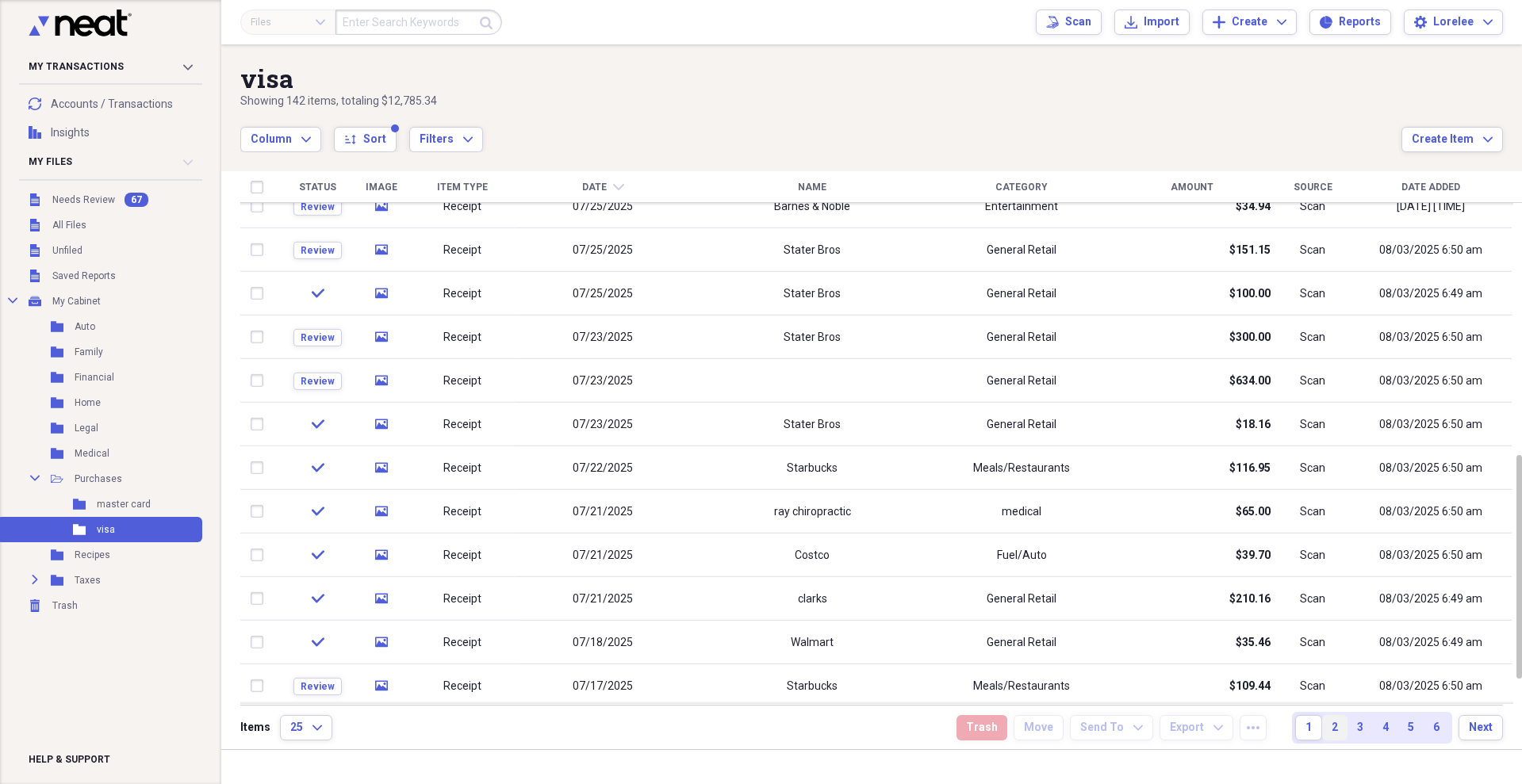 click on "2" at bounding box center (1335, 728) 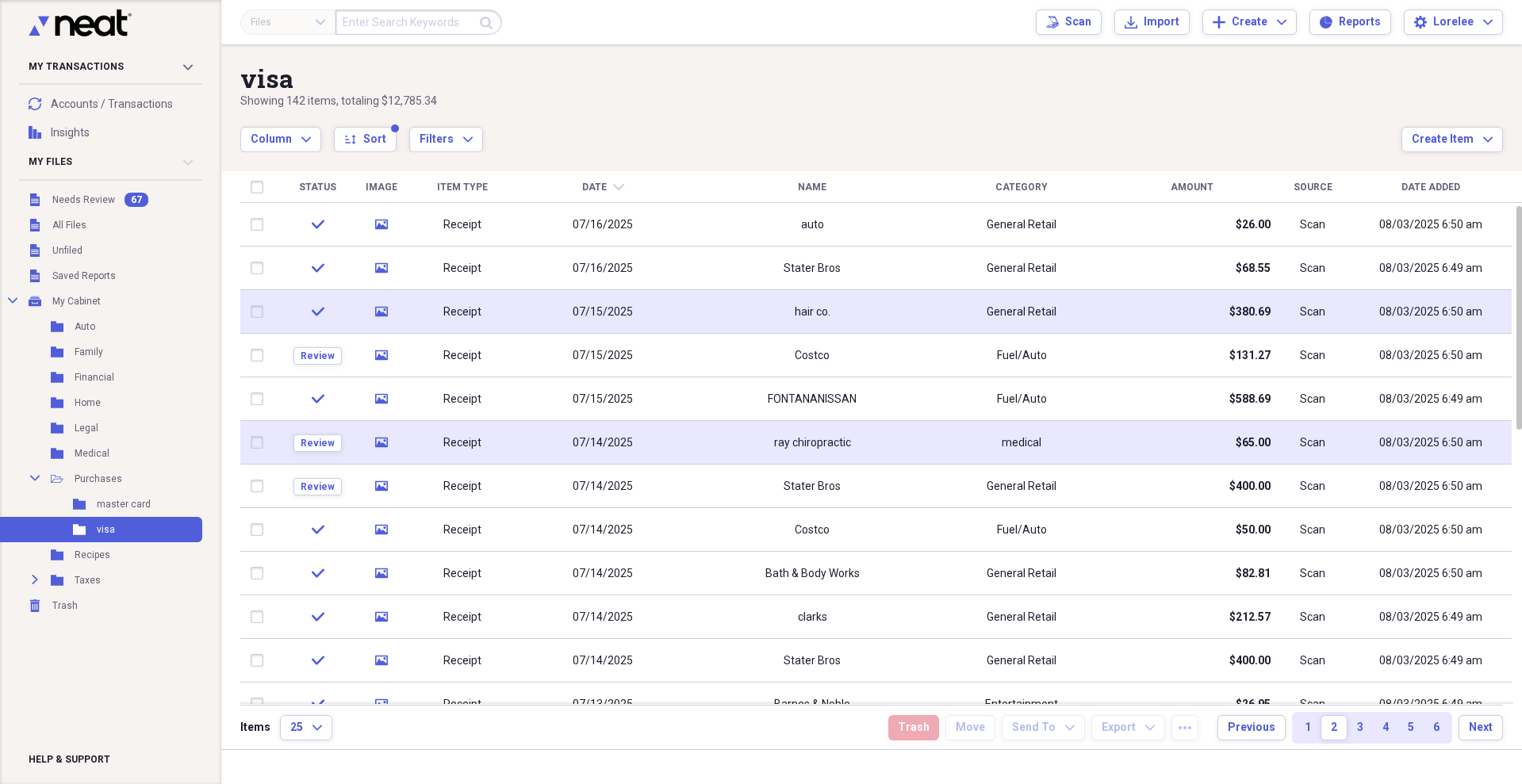 click on "$65.00" at bounding box center [1191, 442] 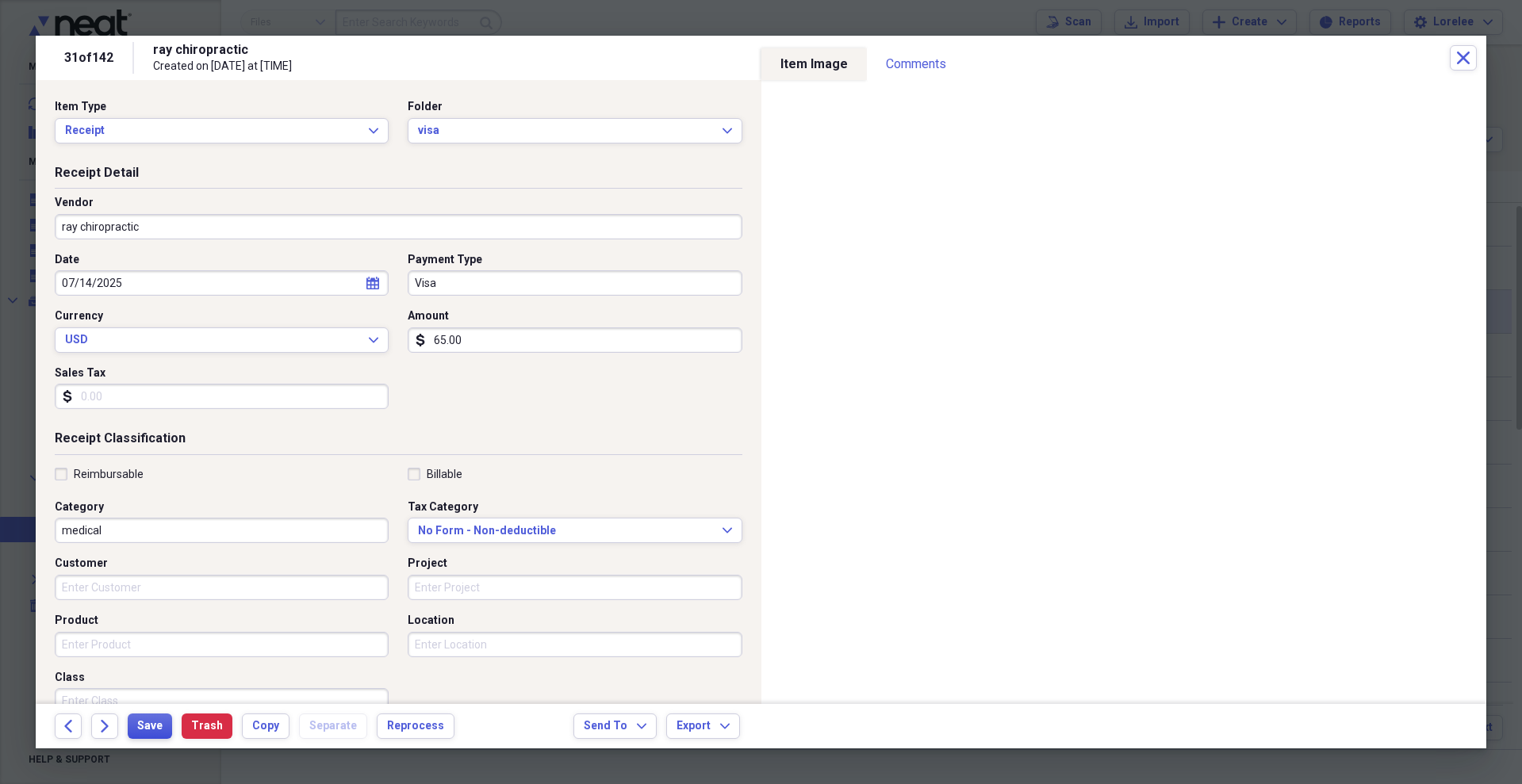 click on "Save" at bounding box center (150, 726) 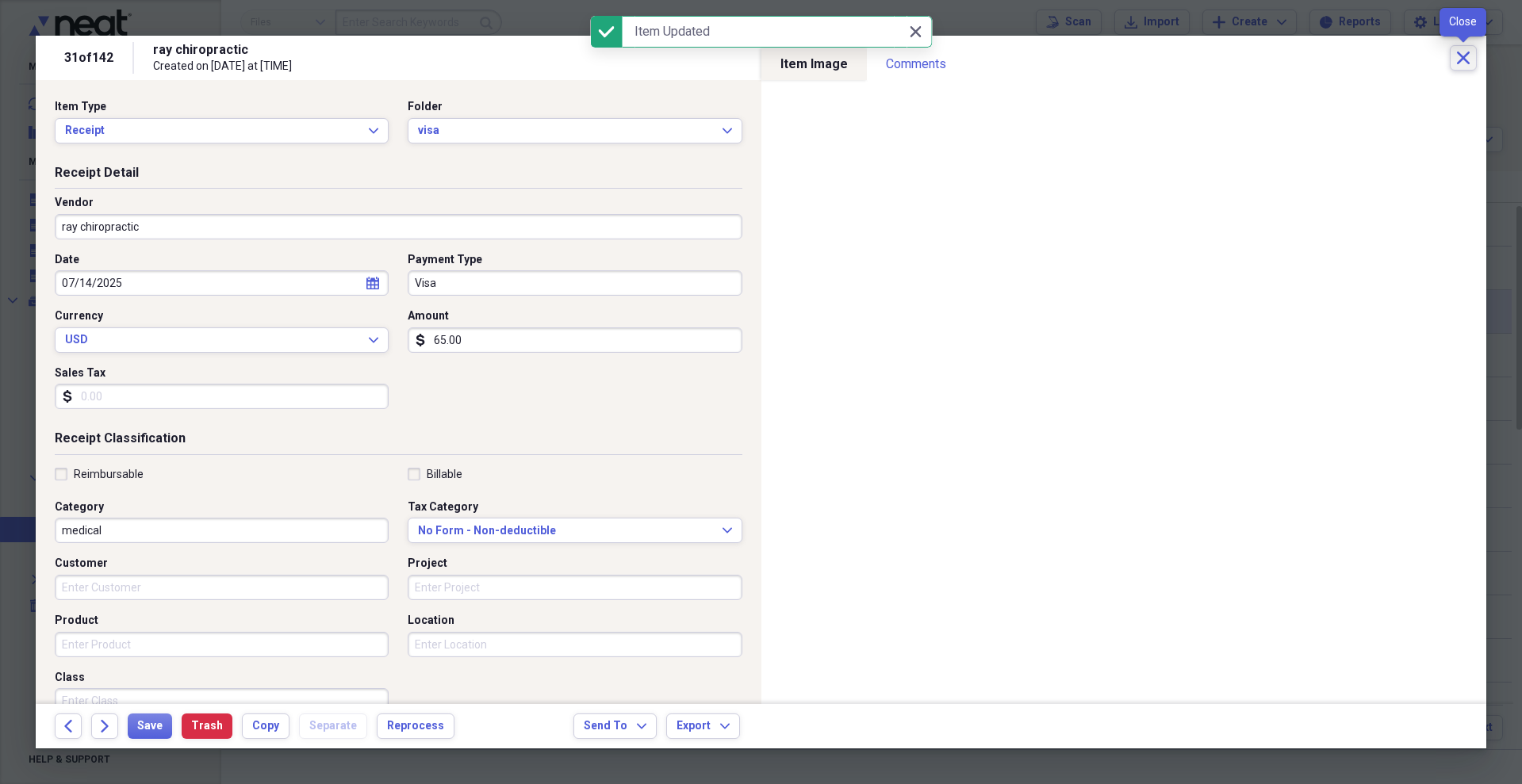 click on "Close" at bounding box center [1463, 58] 